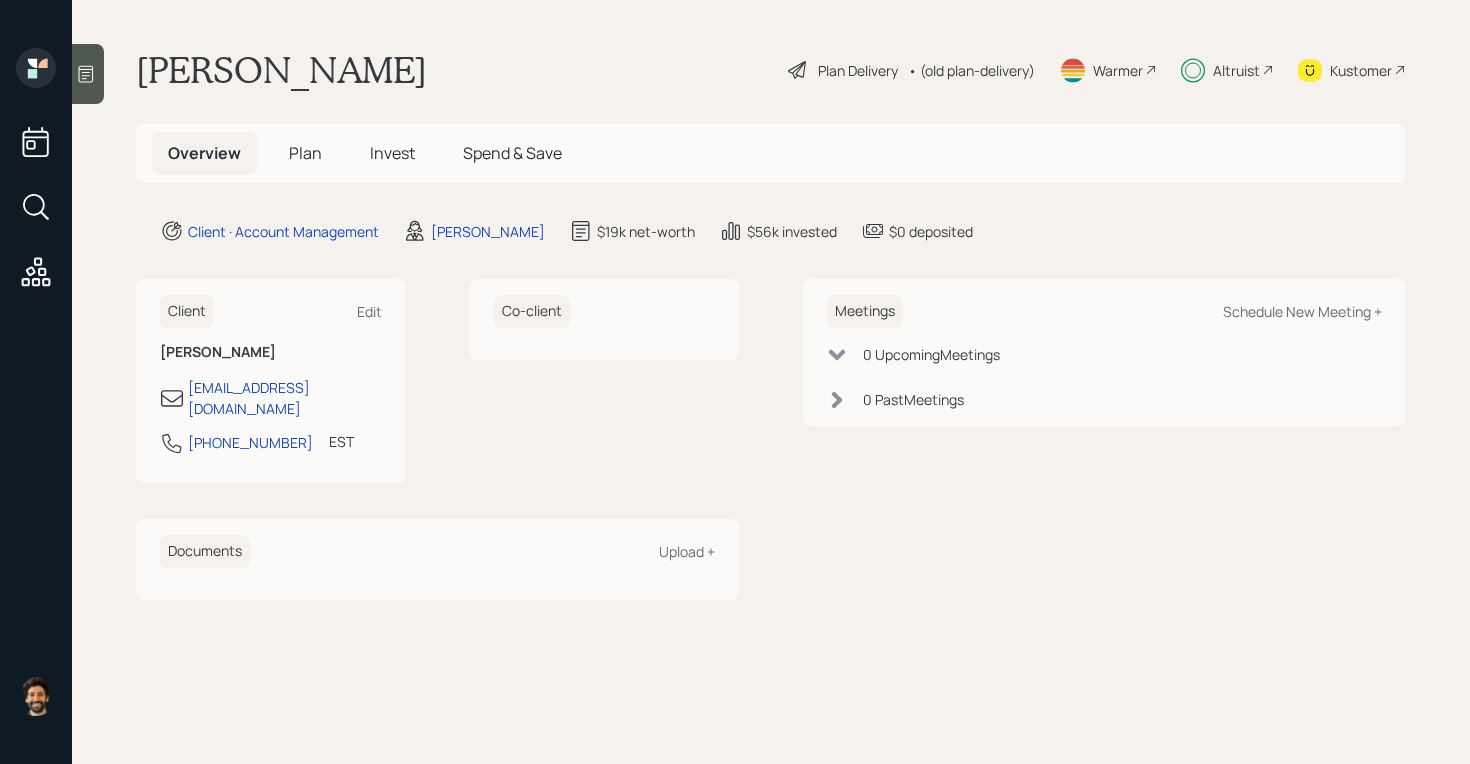 scroll, scrollTop: 0, scrollLeft: 0, axis: both 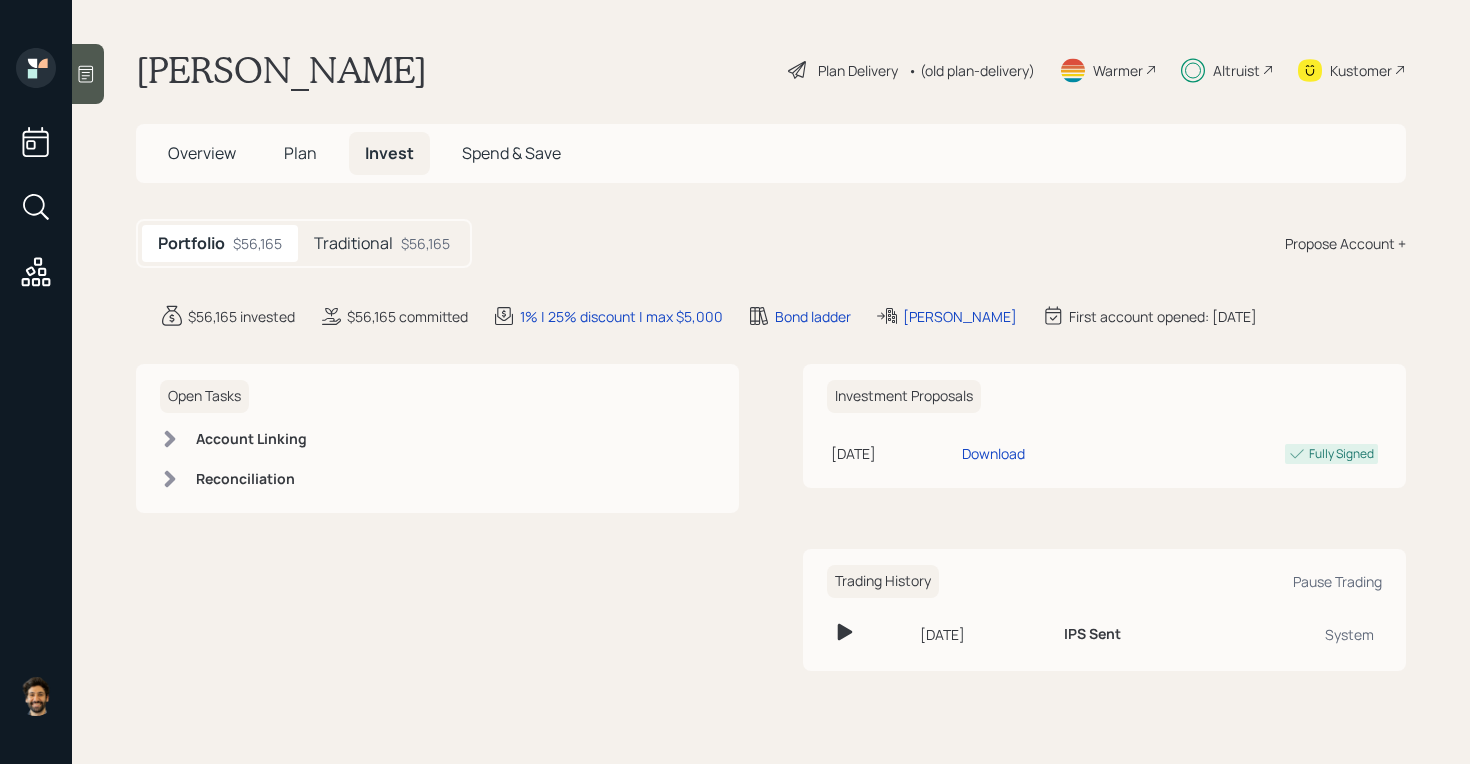 click on "Traditional" at bounding box center [353, 243] 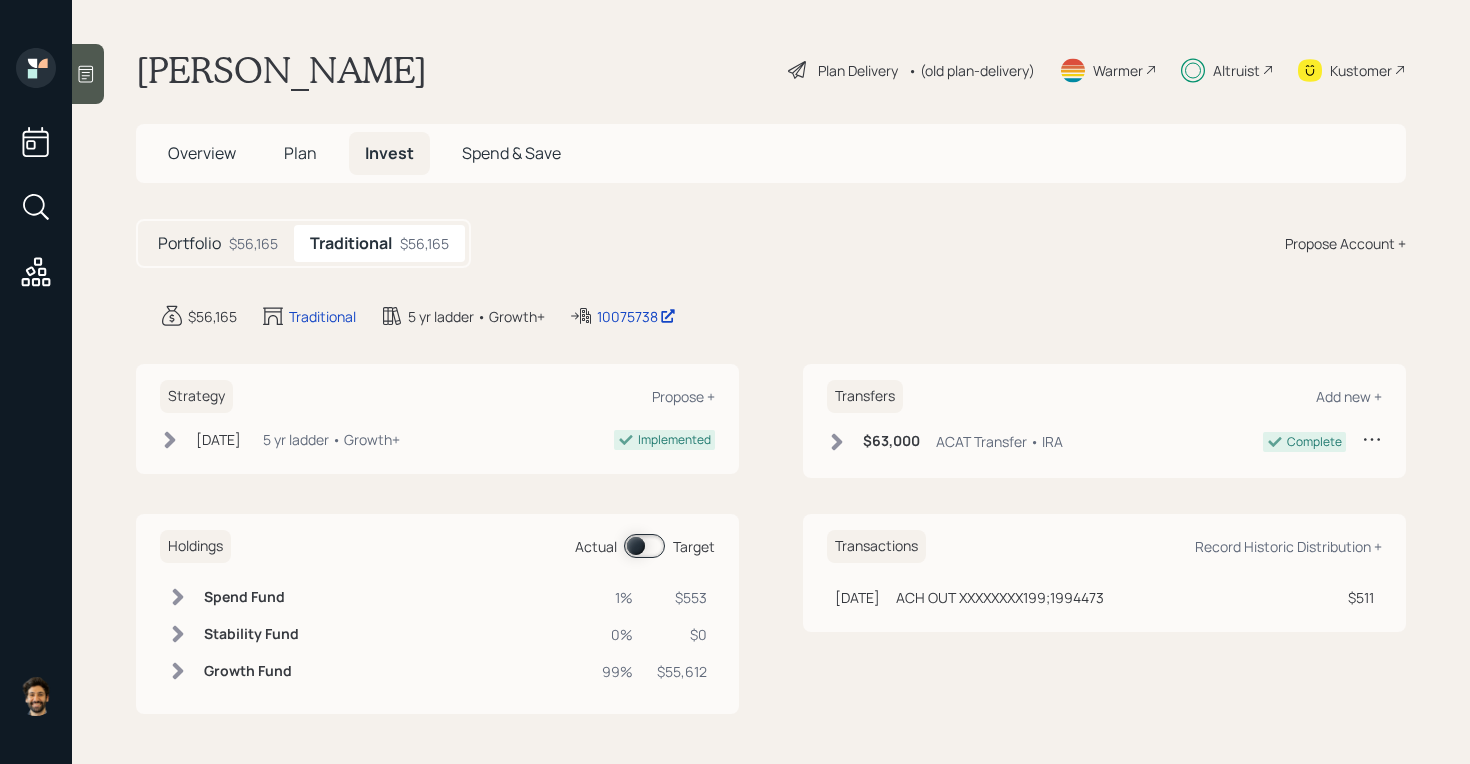 click on "Plan Delivery • (old plan-delivery)" at bounding box center (911, 70) 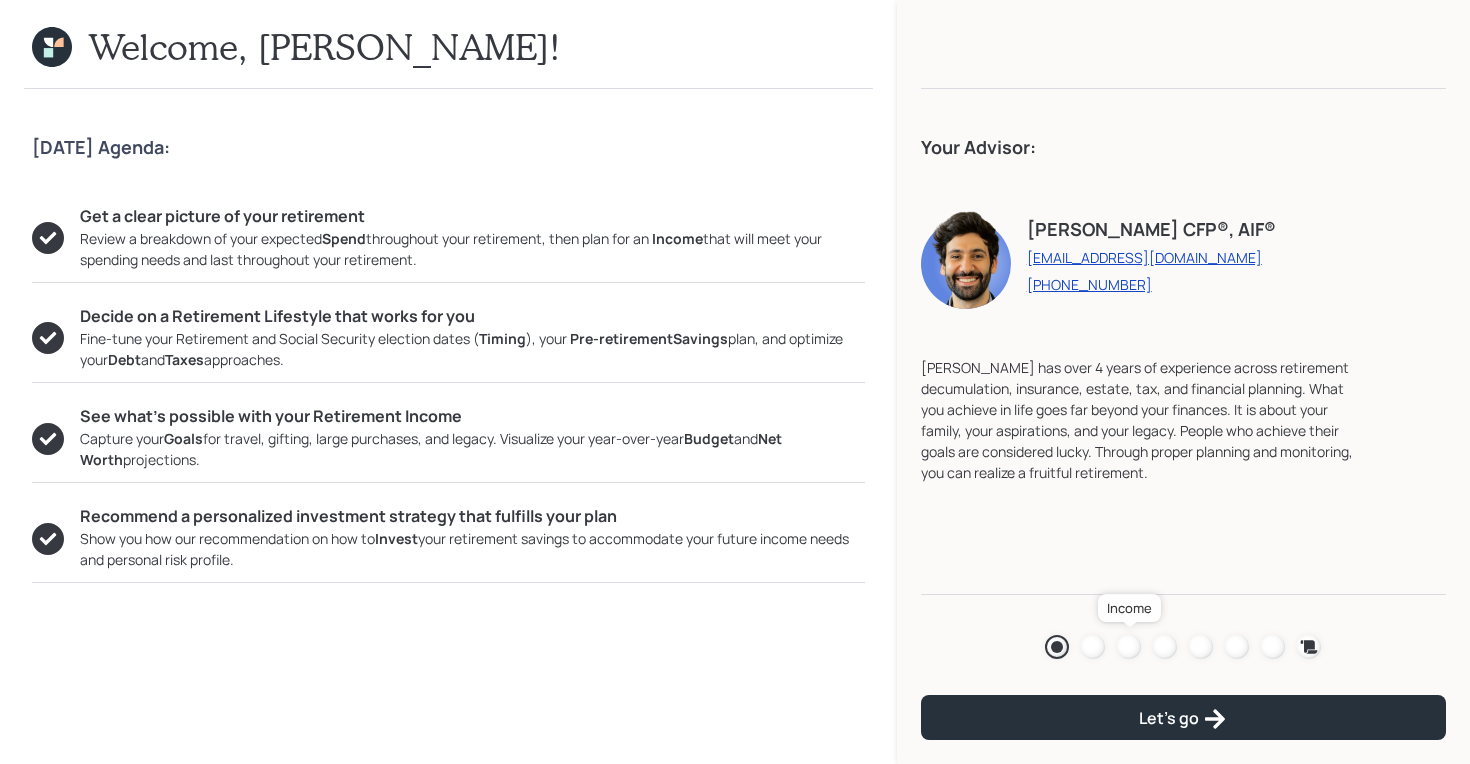 click at bounding box center [1129, 647] 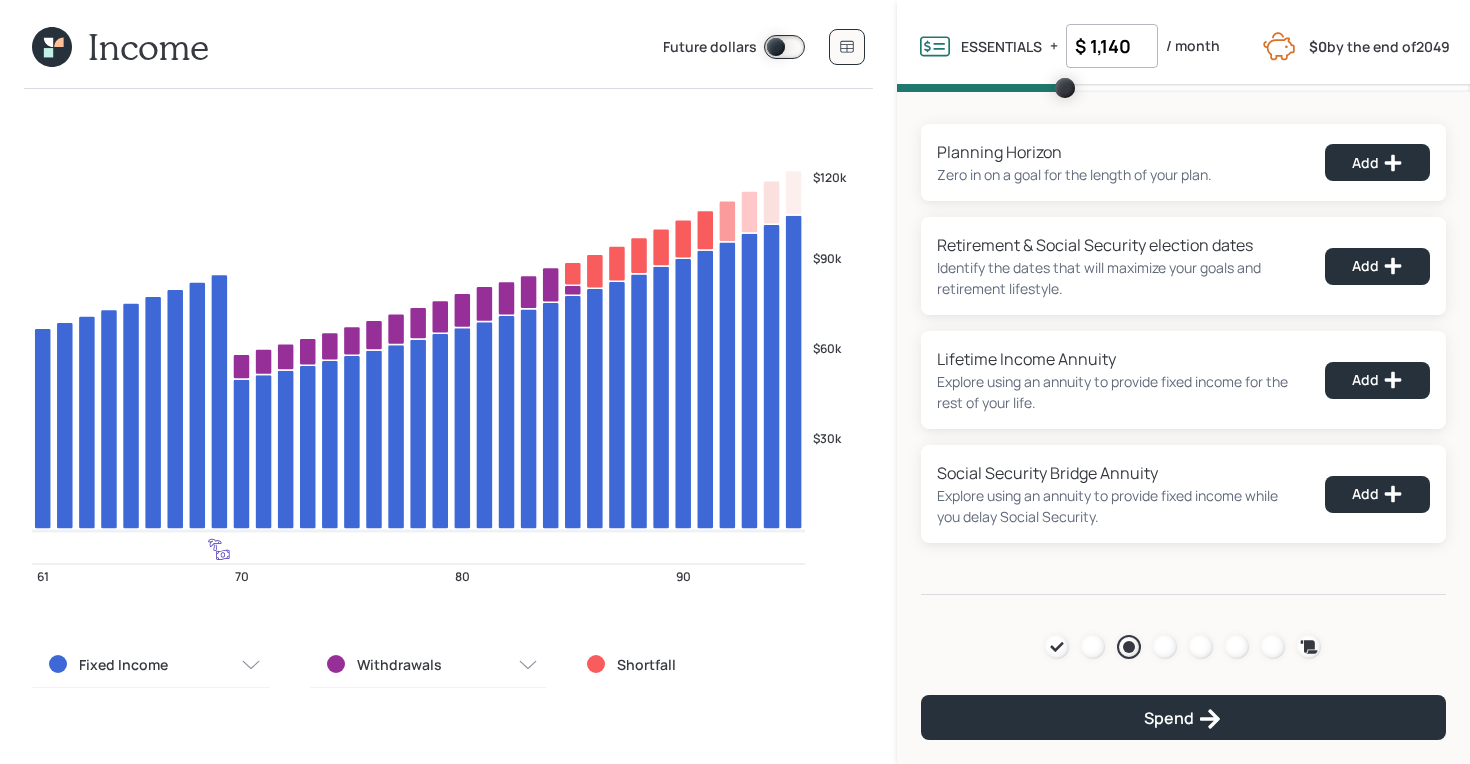 click 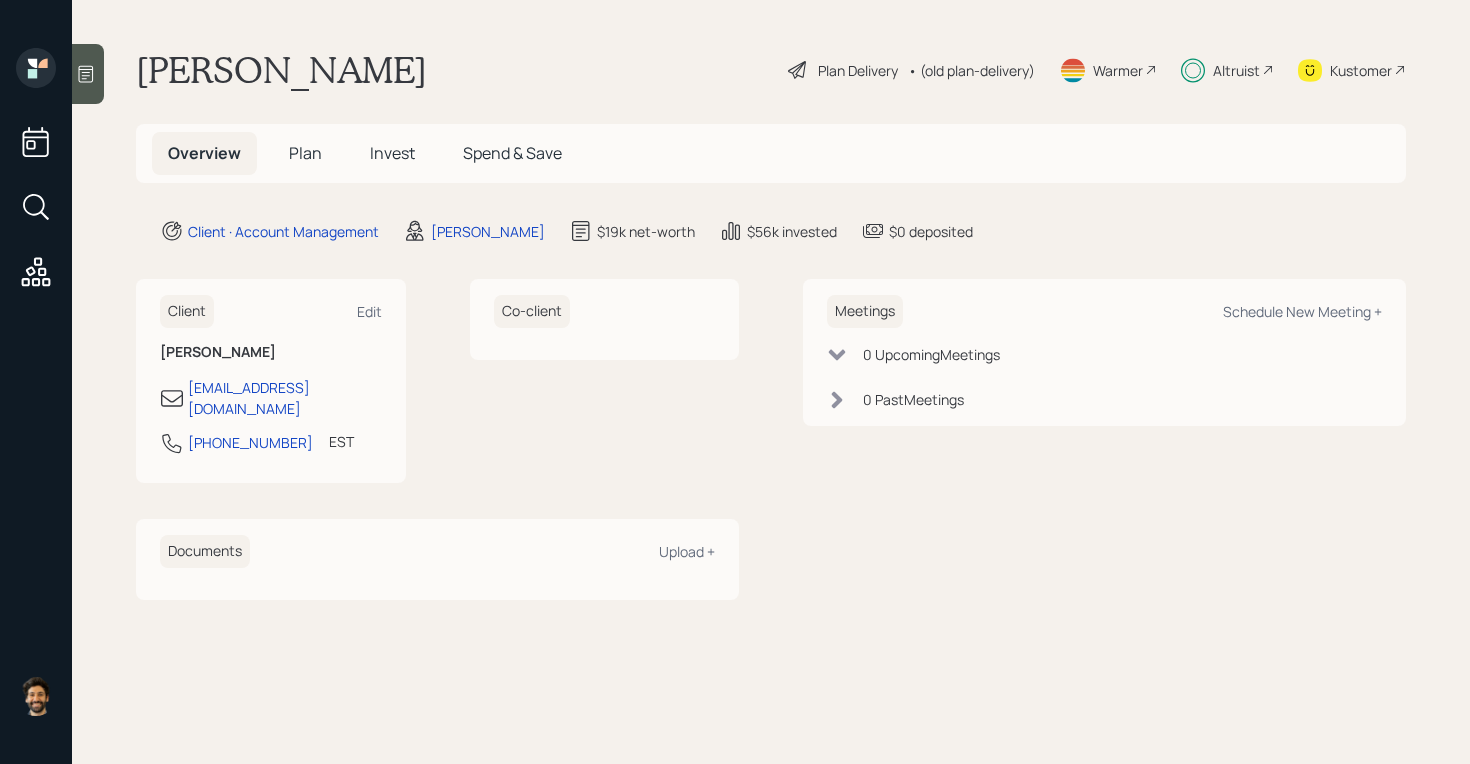 click on "Plan" at bounding box center [305, 153] 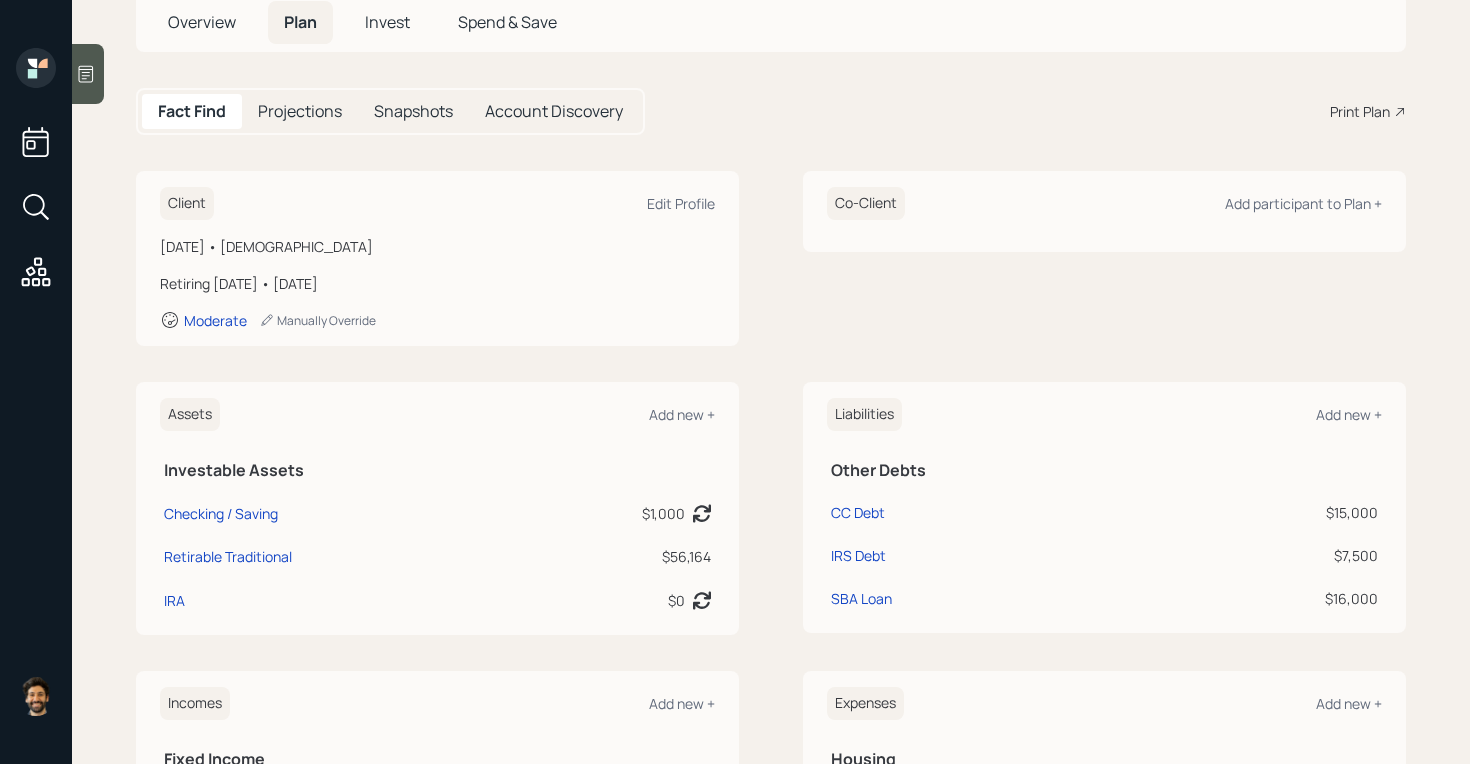 scroll, scrollTop: 0, scrollLeft: 0, axis: both 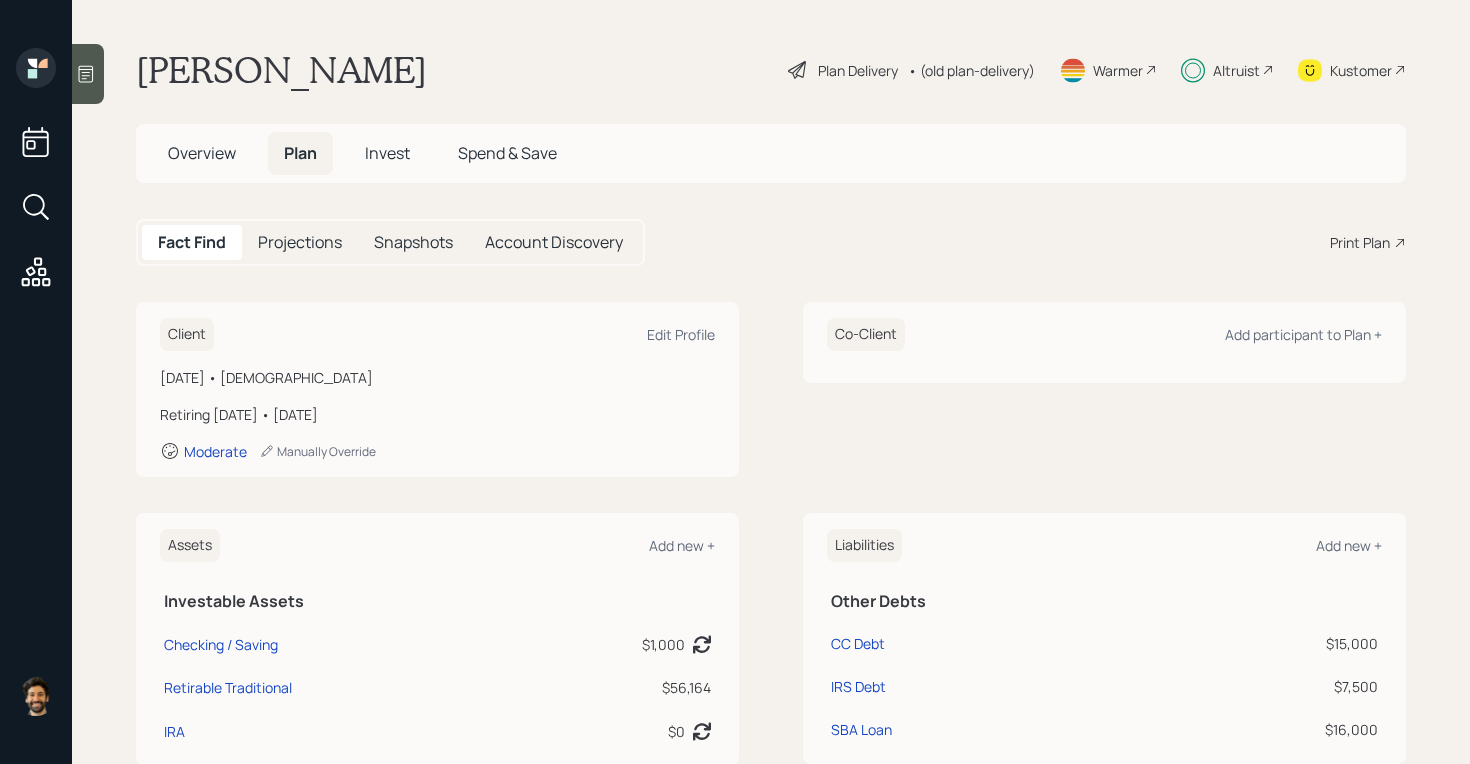 click on "Invest" at bounding box center [387, 153] 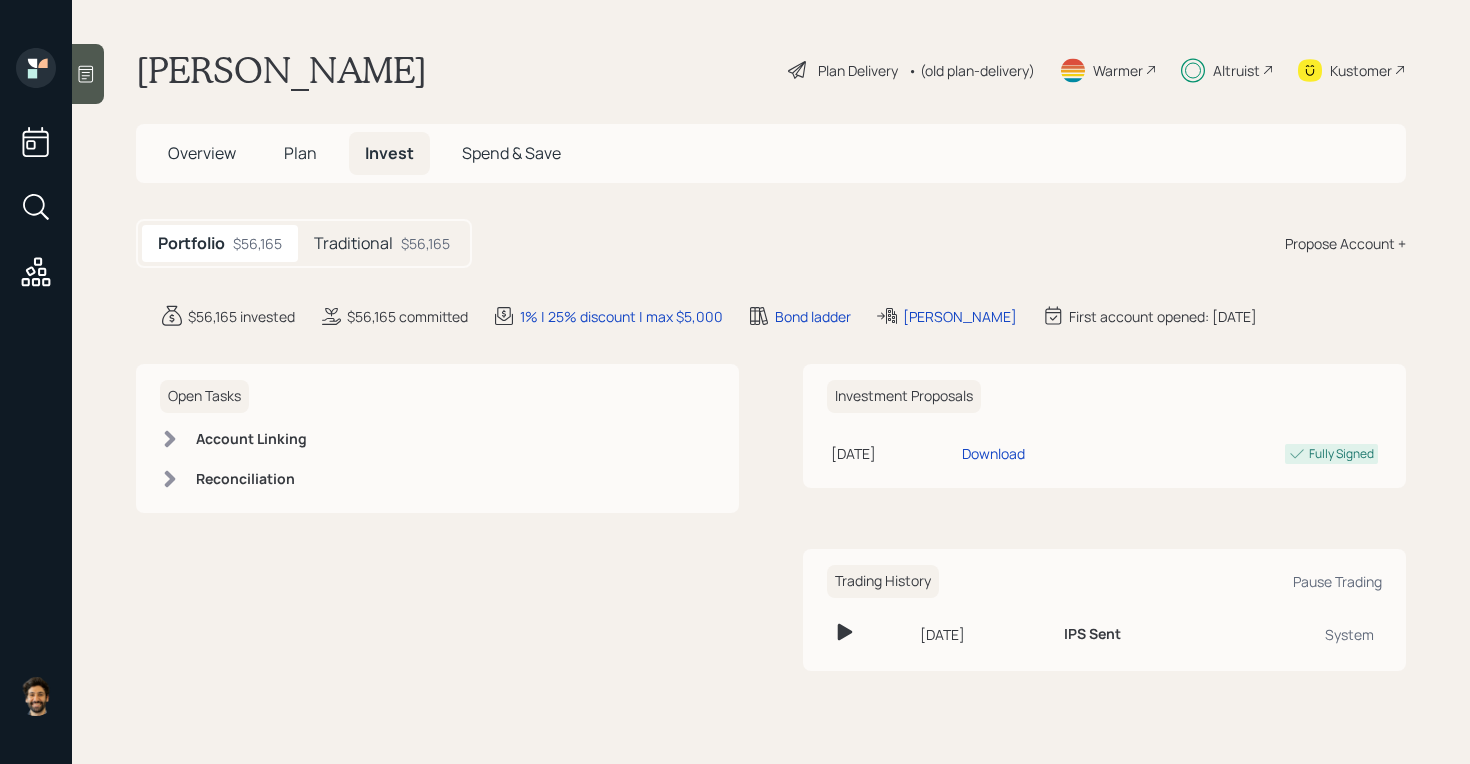 click on "Traditional" at bounding box center (353, 243) 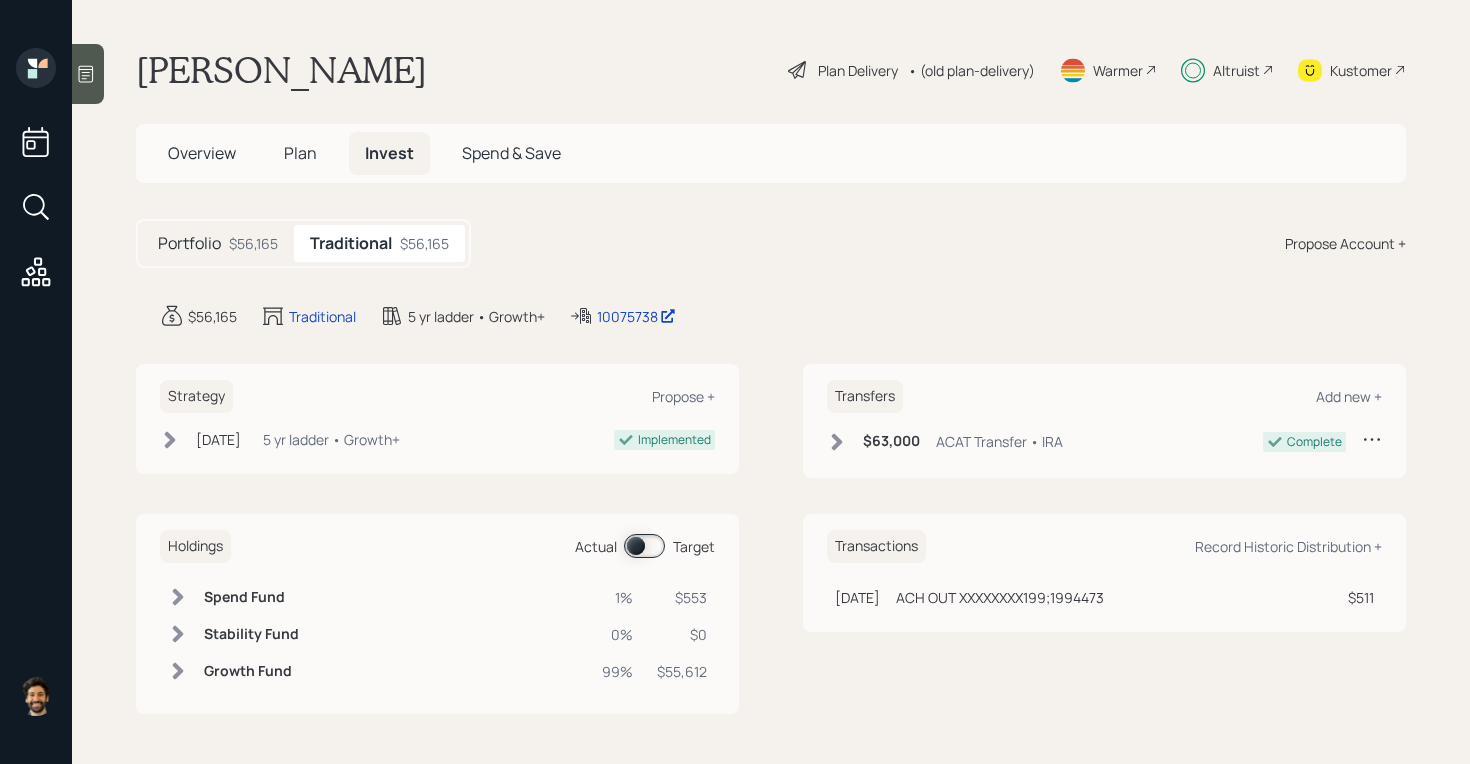 click on "$56,165" at bounding box center [253, 243] 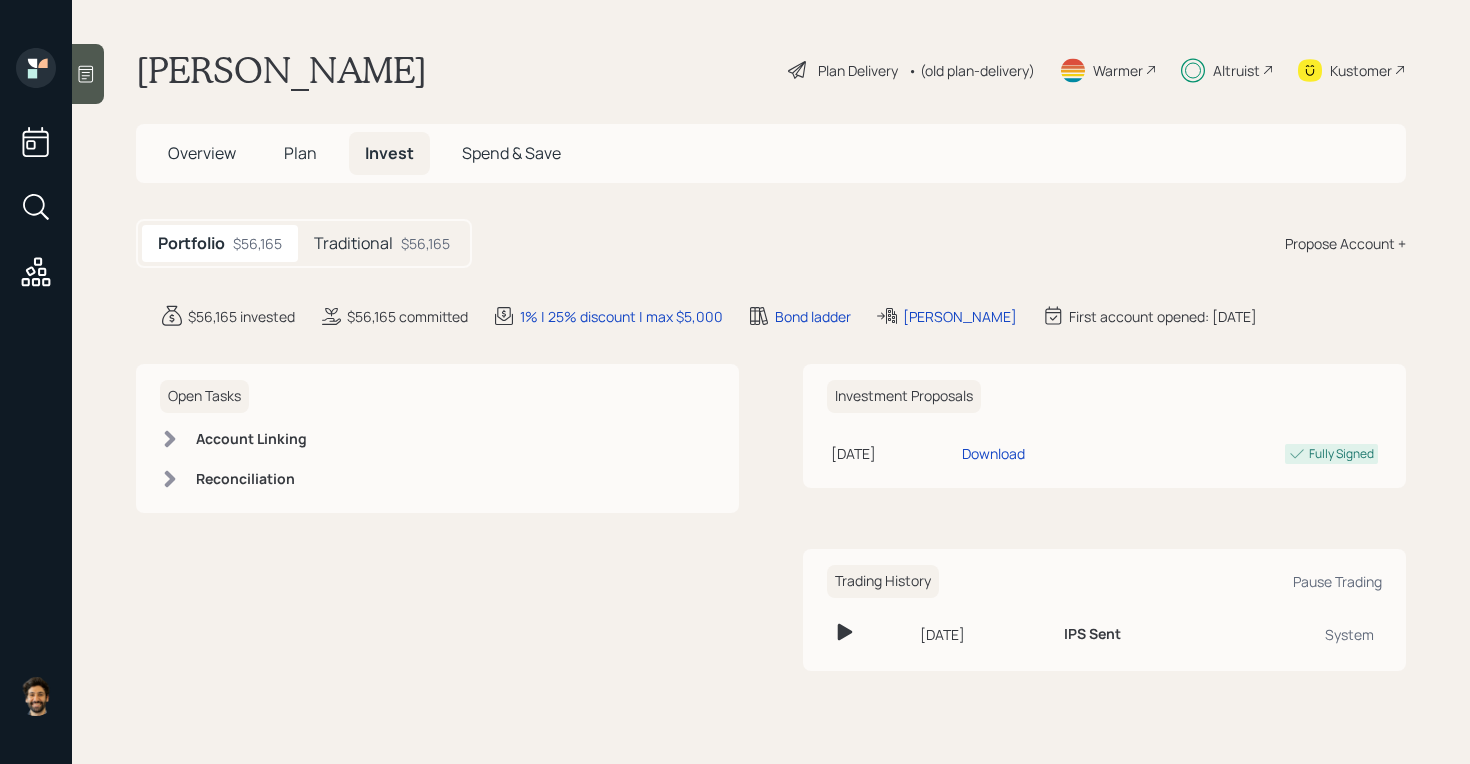 click on "$56,165" at bounding box center (425, 243) 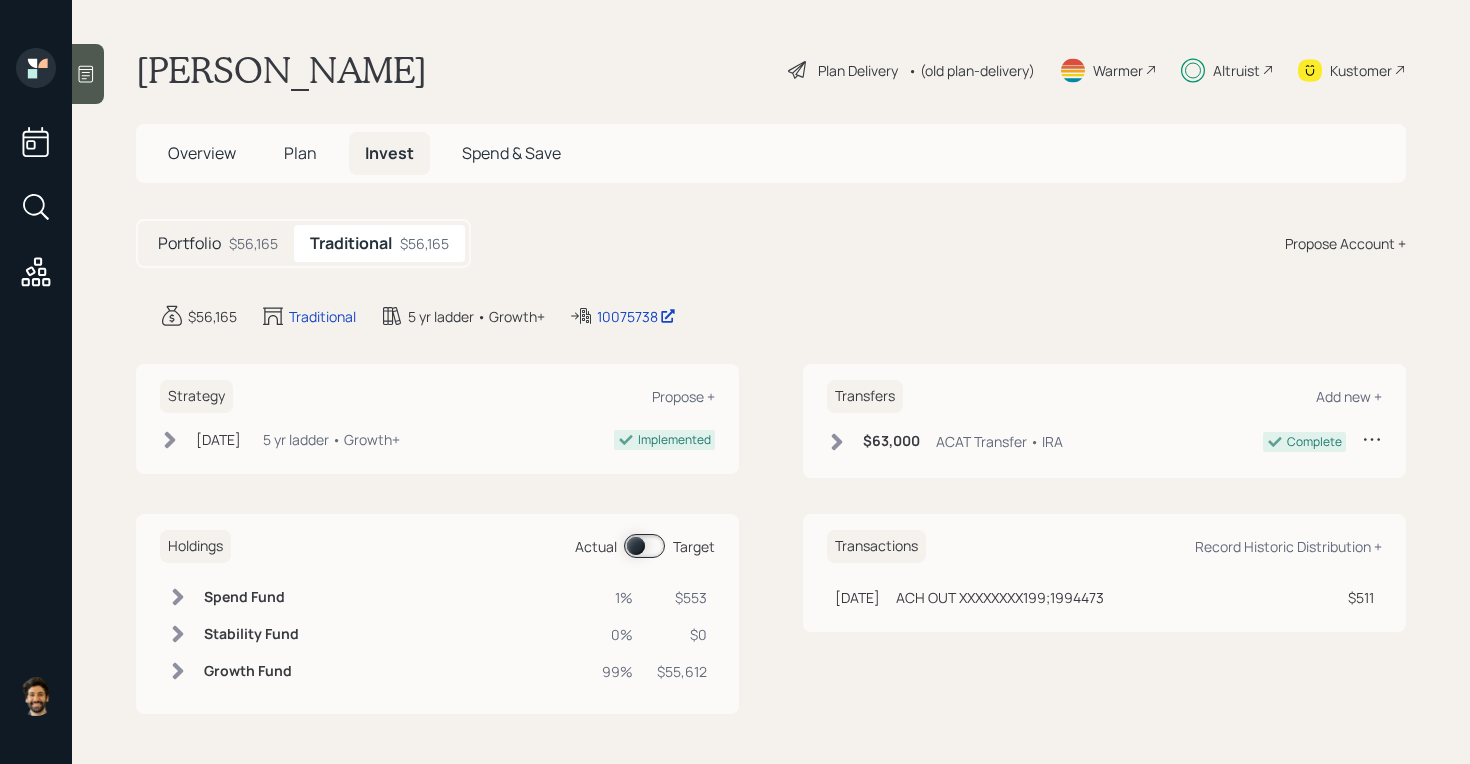 click on "Plan" at bounding box center [300, 153] 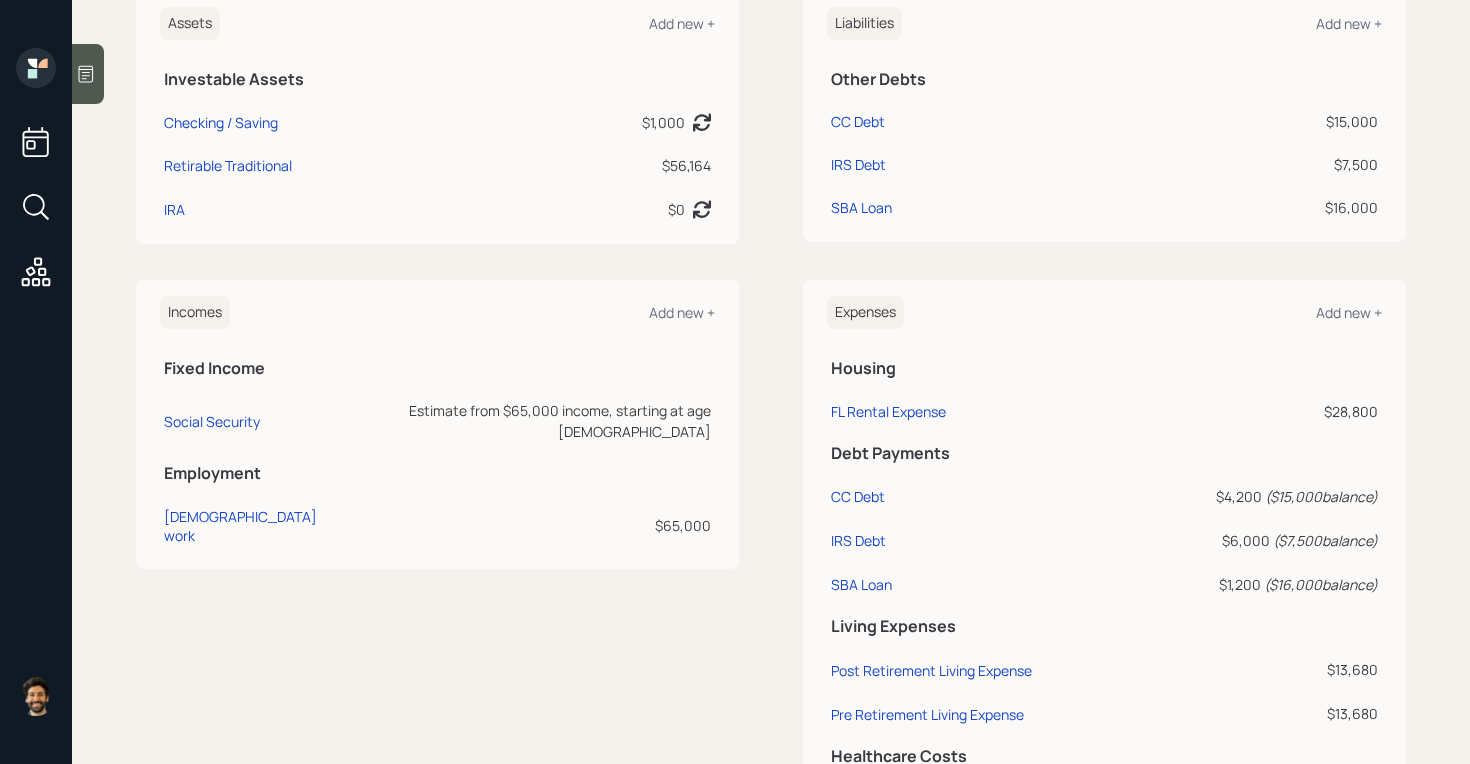 scroll, scrollTop: 655, scrollLeft: 0, axis: vertical 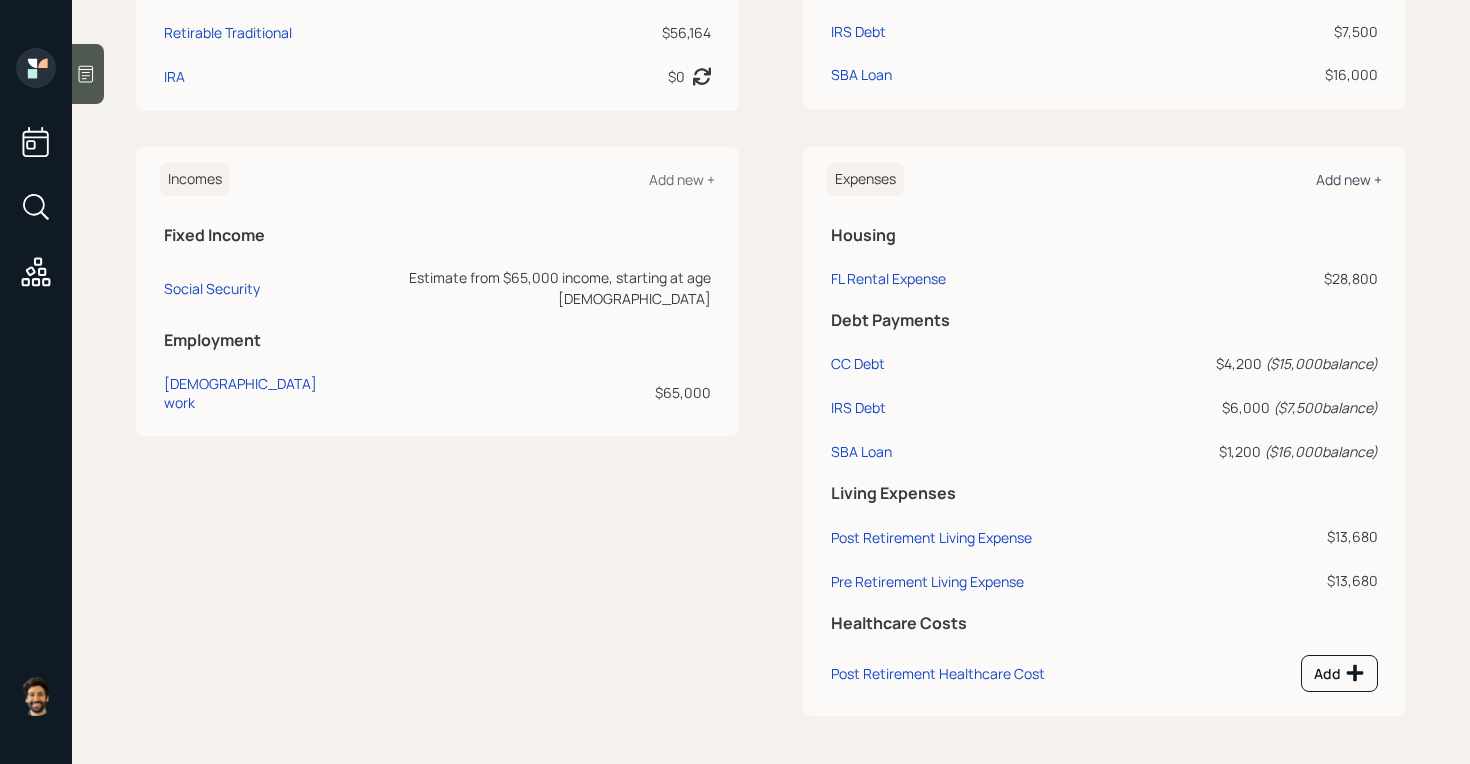 click on "Add new +" at bounding box center [1349, 179] 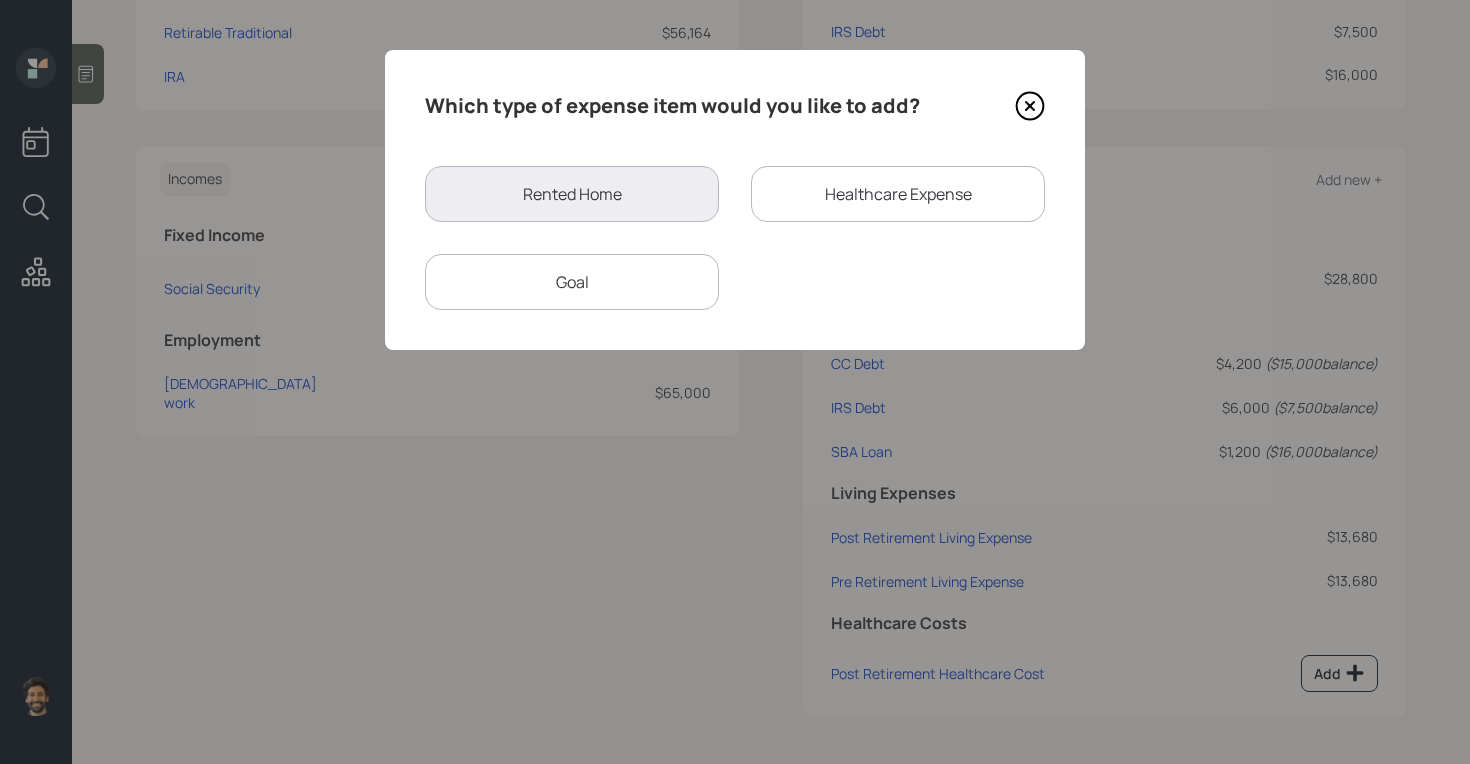 click on "Goal" at bounding box center [572, 282] 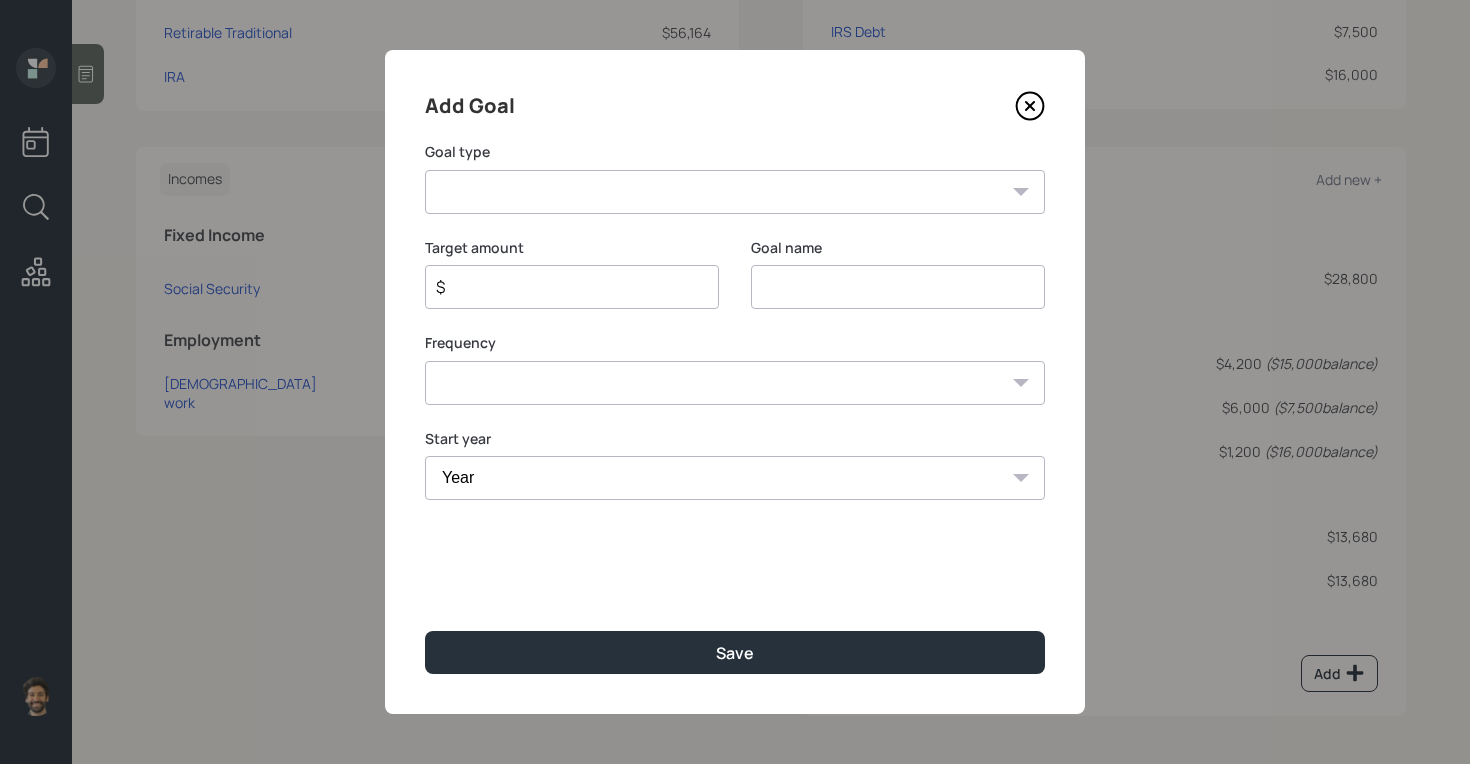 click on "Create an emergency fund Donate to charity Purchase a home Make a purchase Support a dependent Plan for travel Purchase a car Leave an inheritance Other" at bounding box center (735, 192) 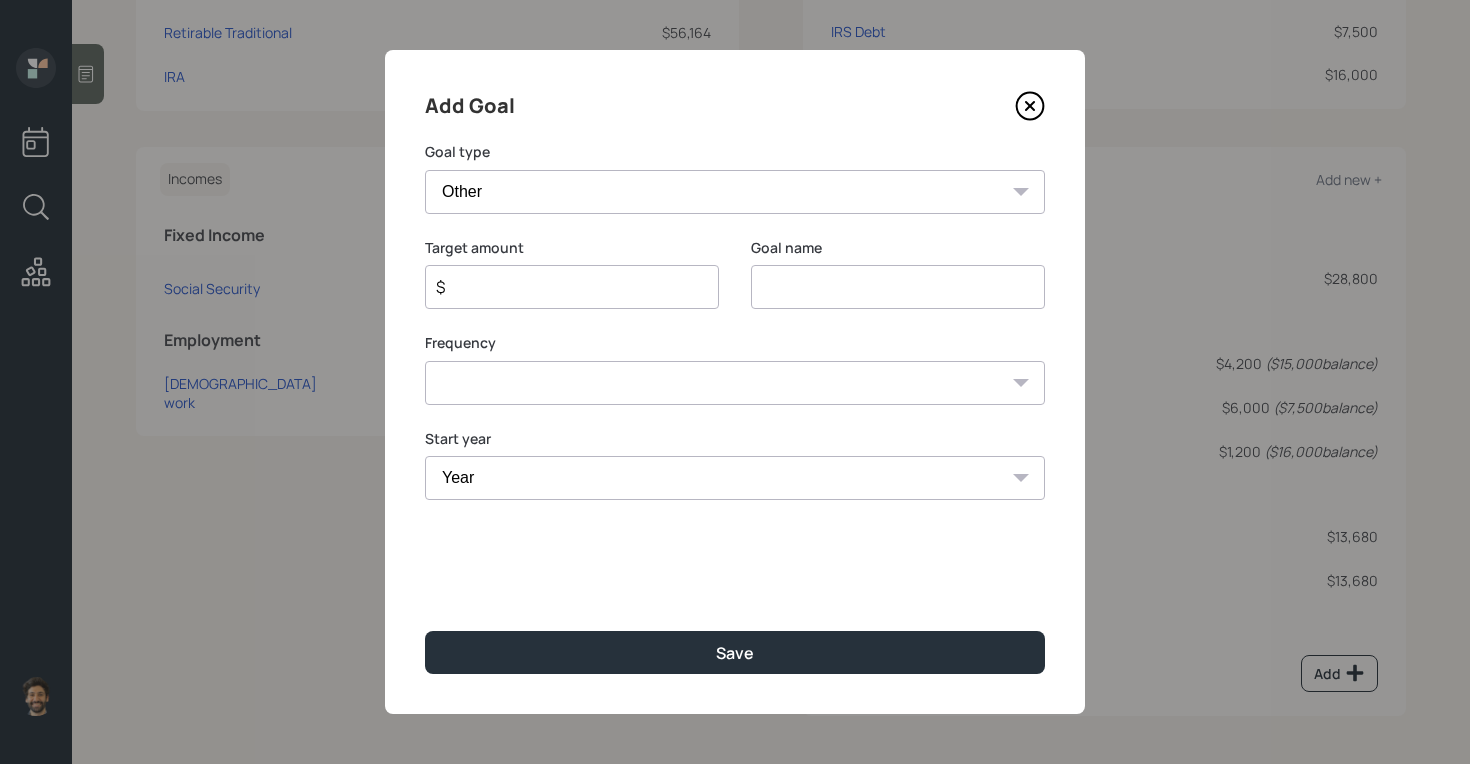 type on "Other" 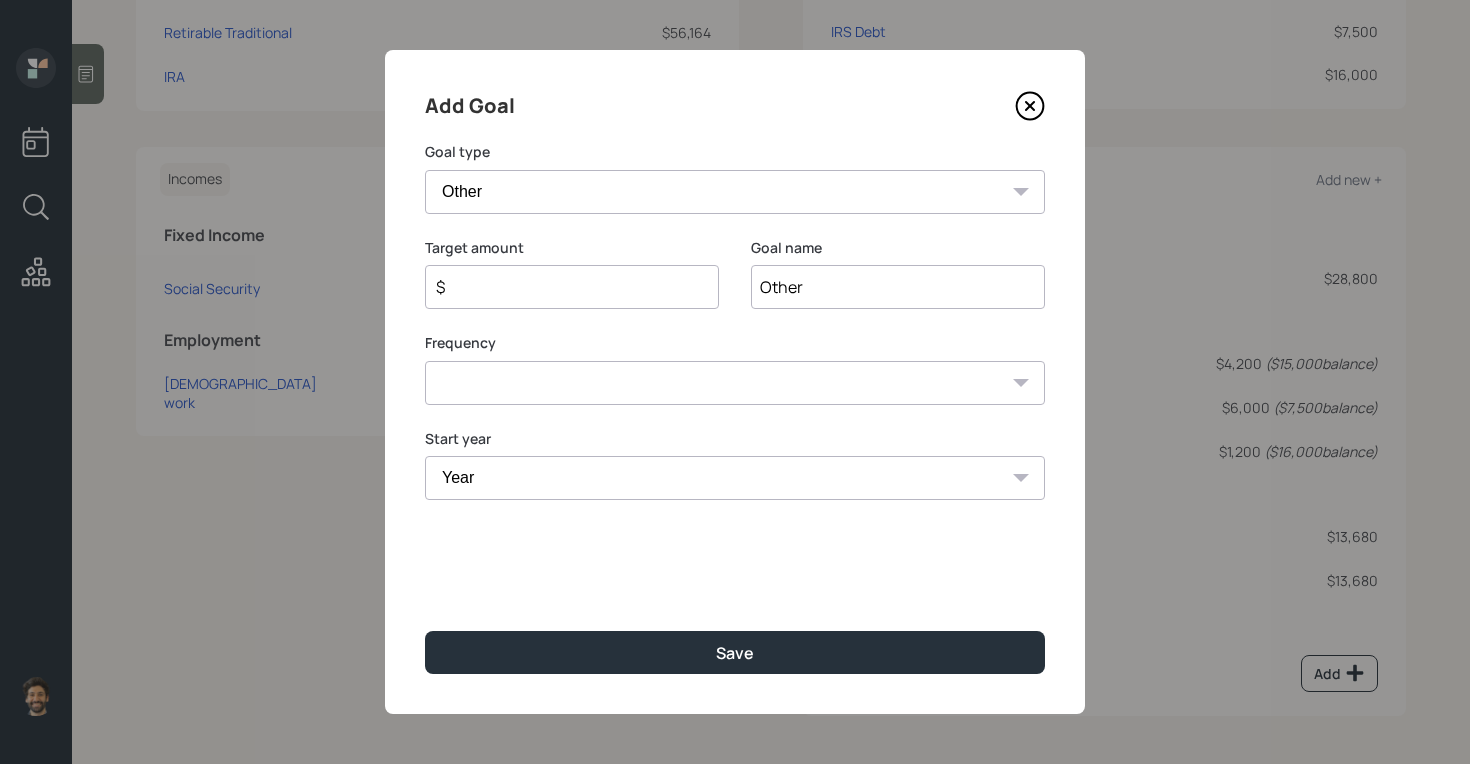 click on "$" at bounding box center [564, 287] 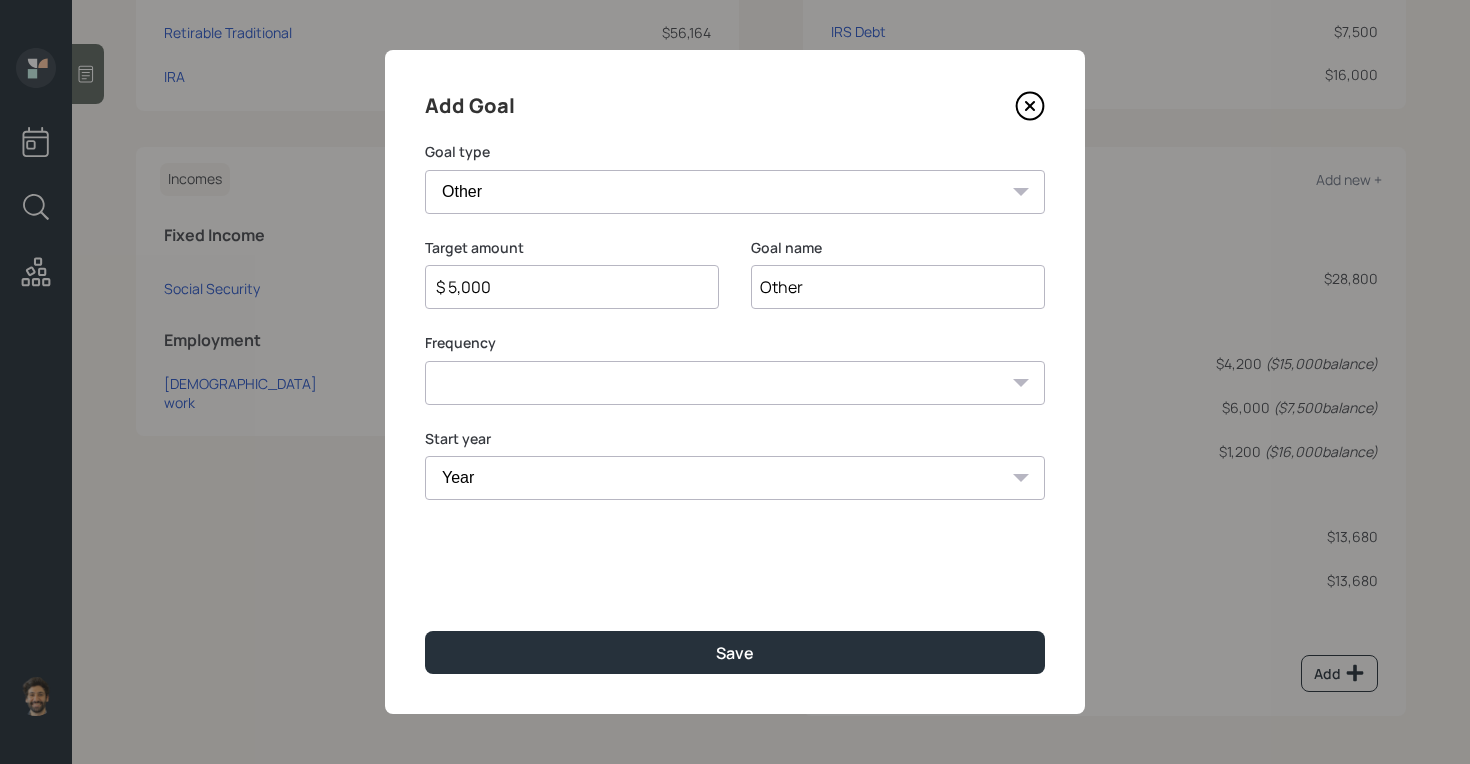 type on "$ 5,000" 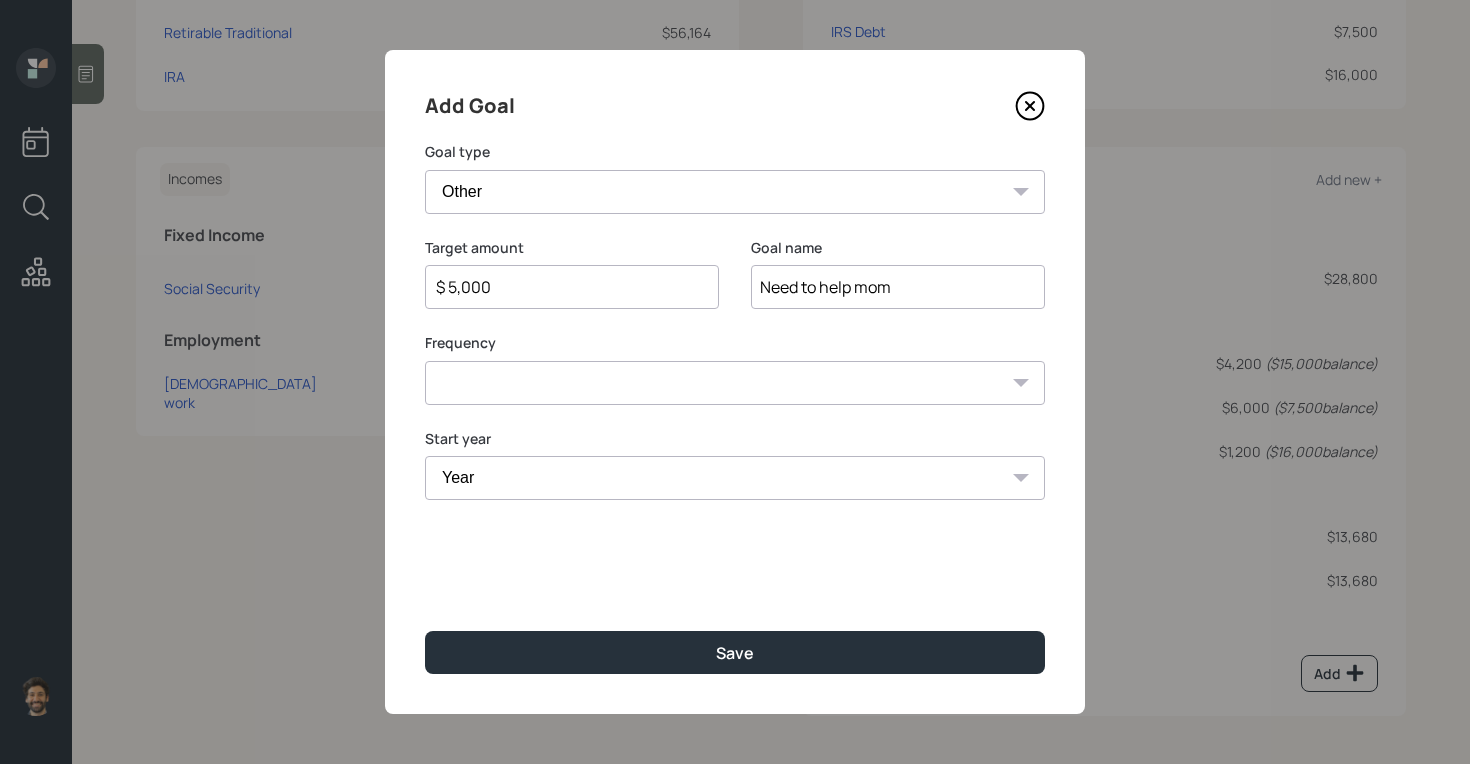 type on "Need to help mom" 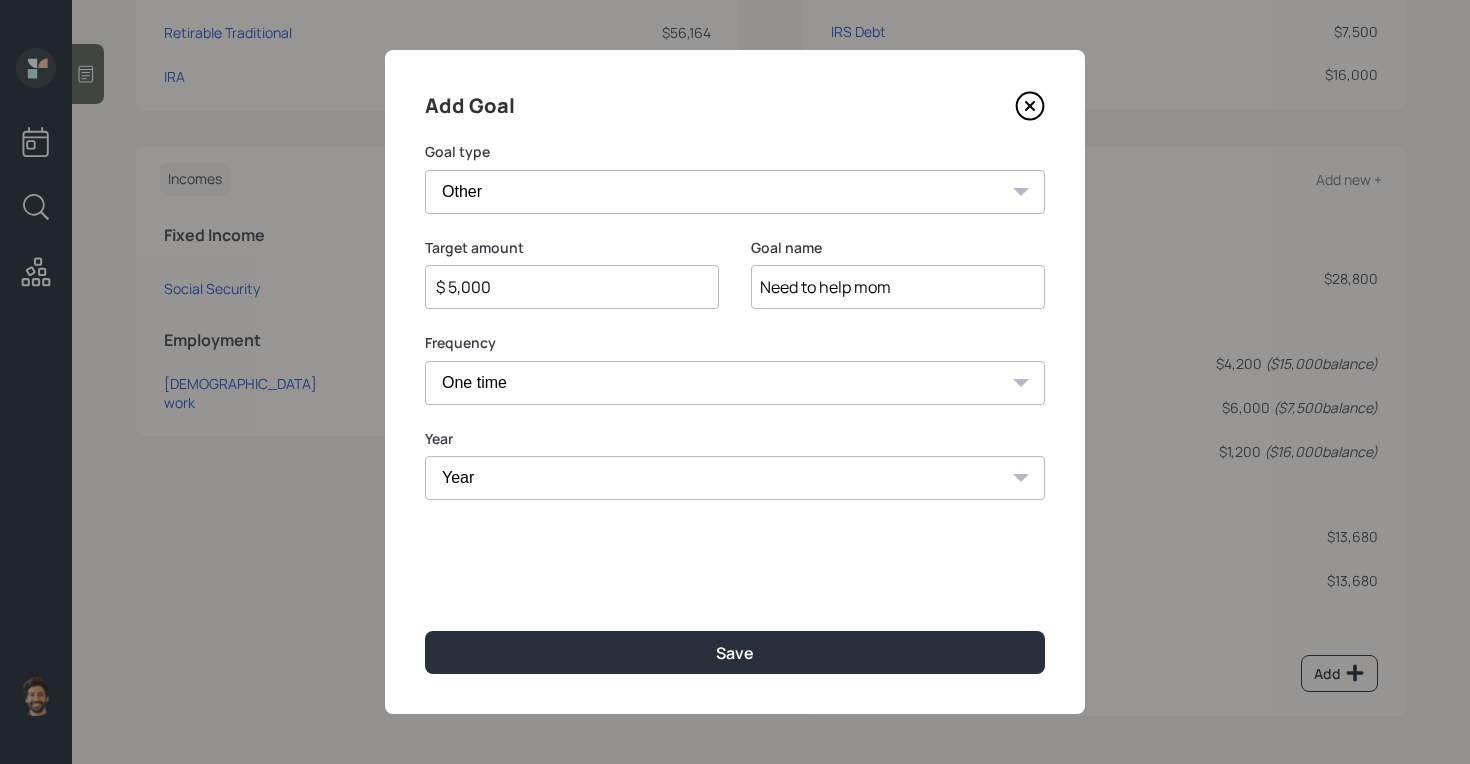 click on "Year 2025 2026 2027 2028 2029 2030 2031 2032 2033 2034 2035 2036 2037 2038 2039 2040 2041 2042 2043 2044 2045 2046 2047 2048 2049 2050 2051 2052 2053 2054 2055 2056 2057 2058" at bounding box center (735, 478) 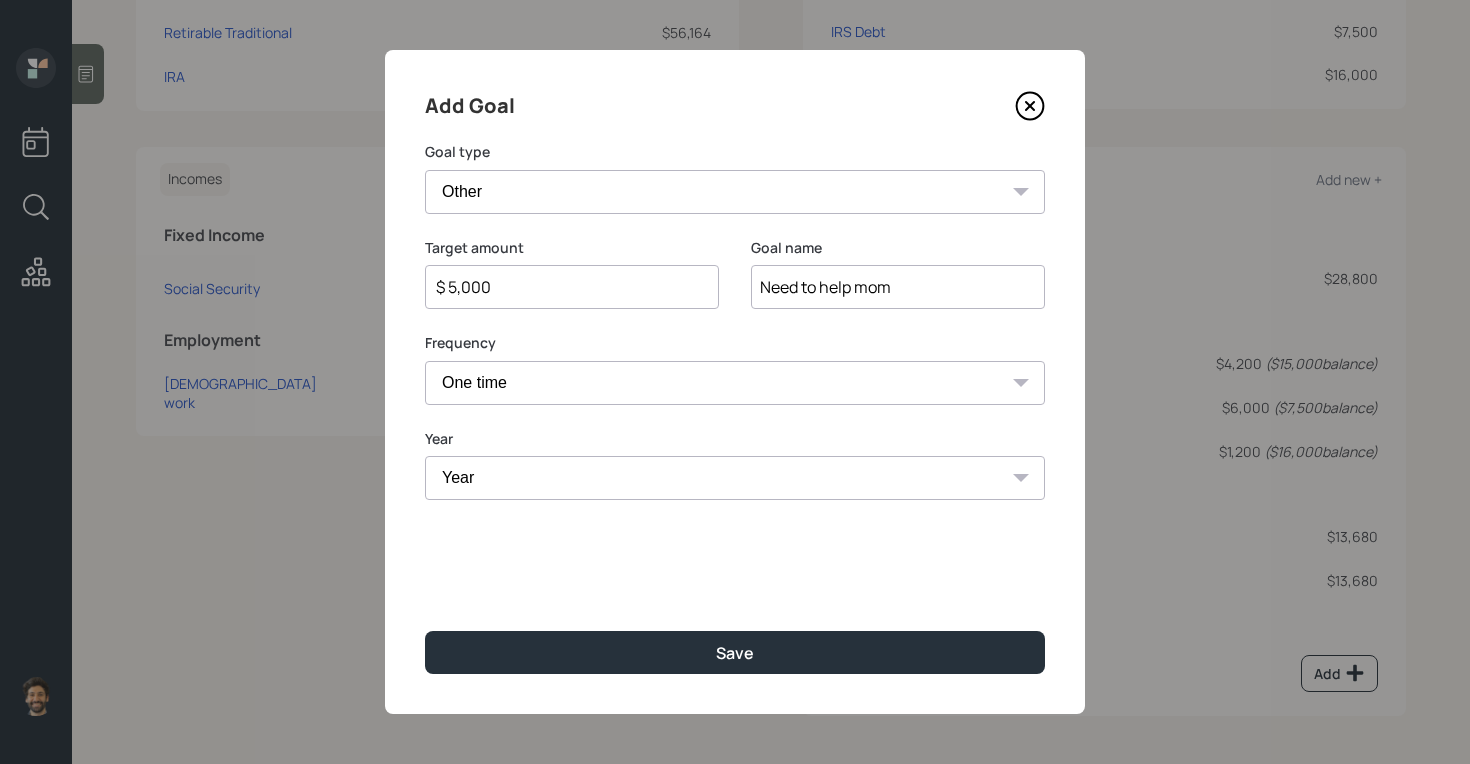 select on "2025" 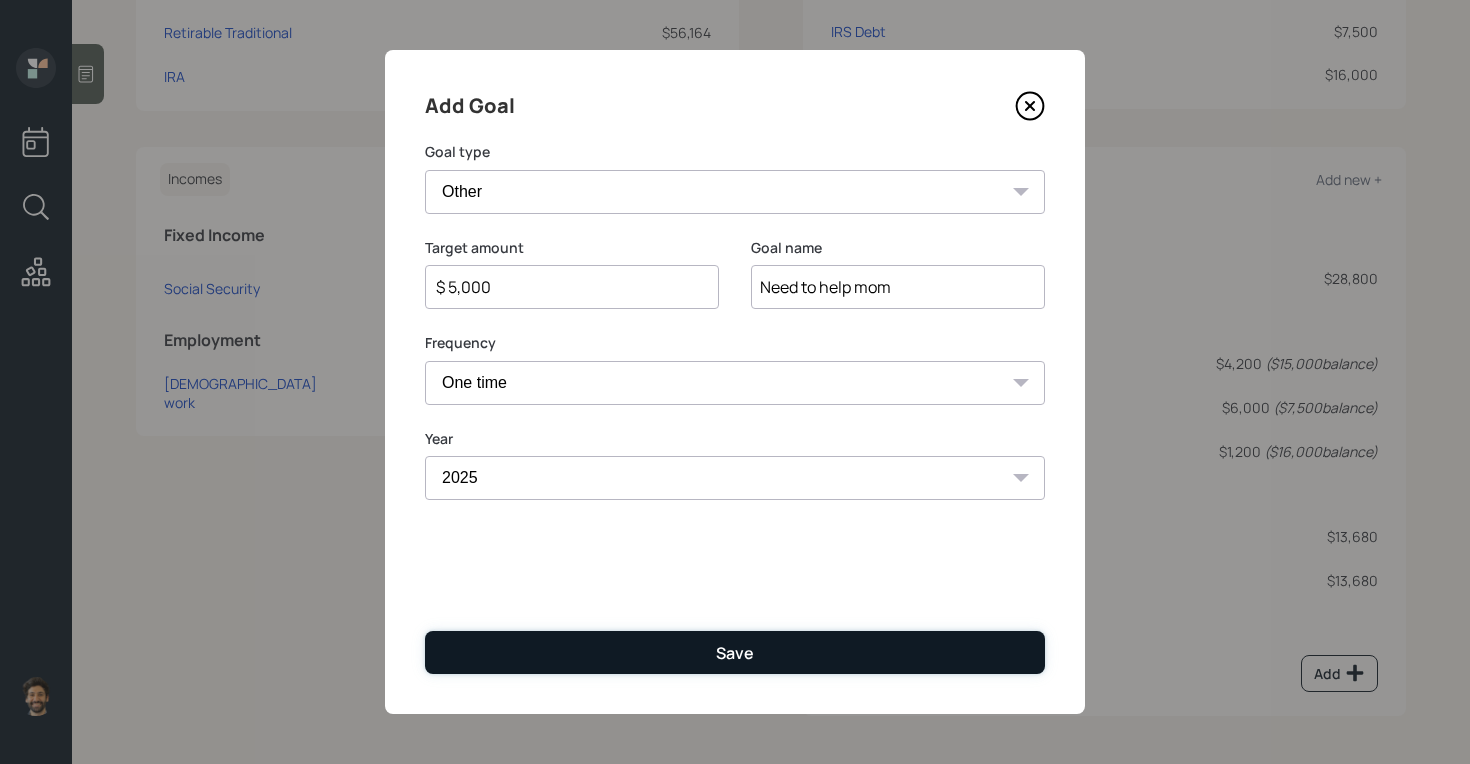 click on "Save" at bounding box center [735, 652] 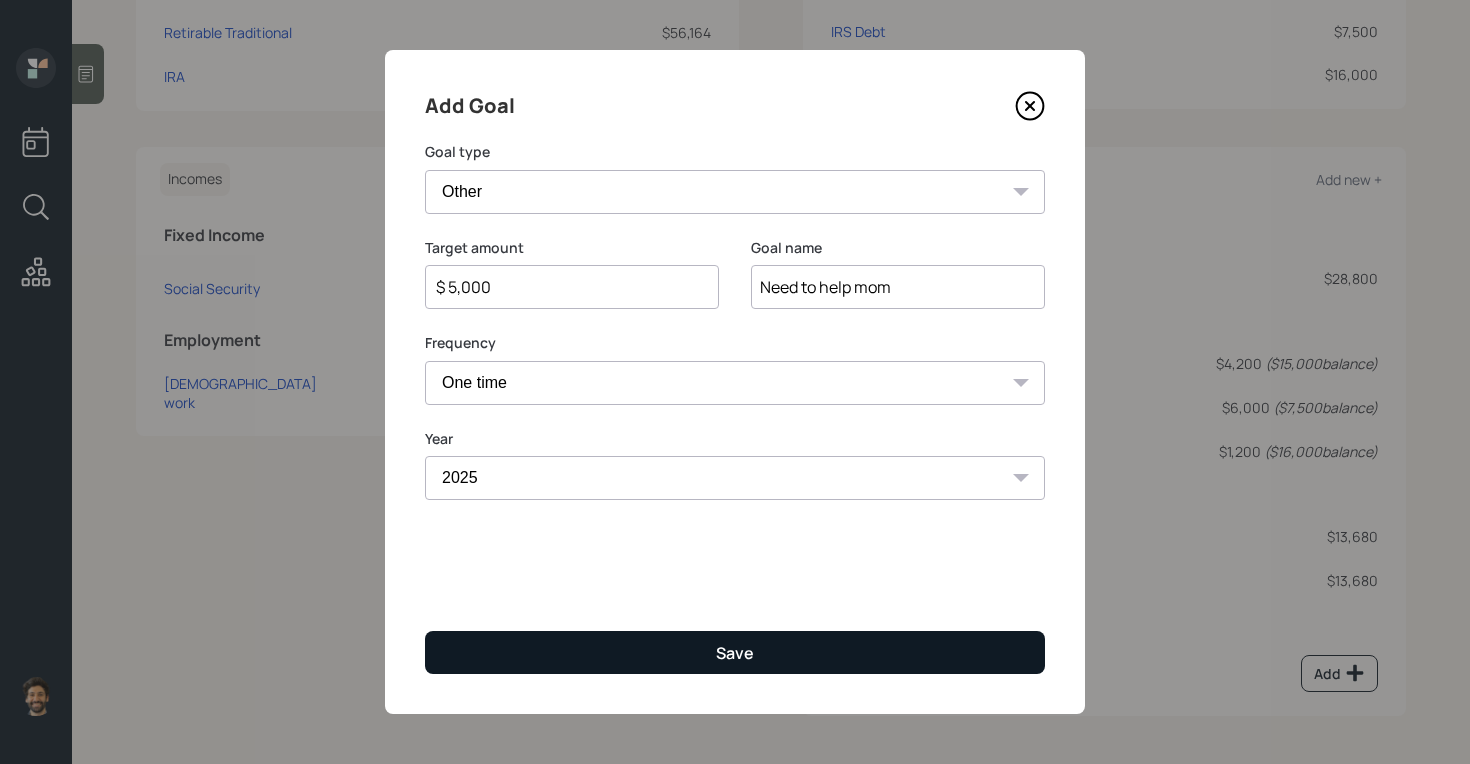 type on "$" 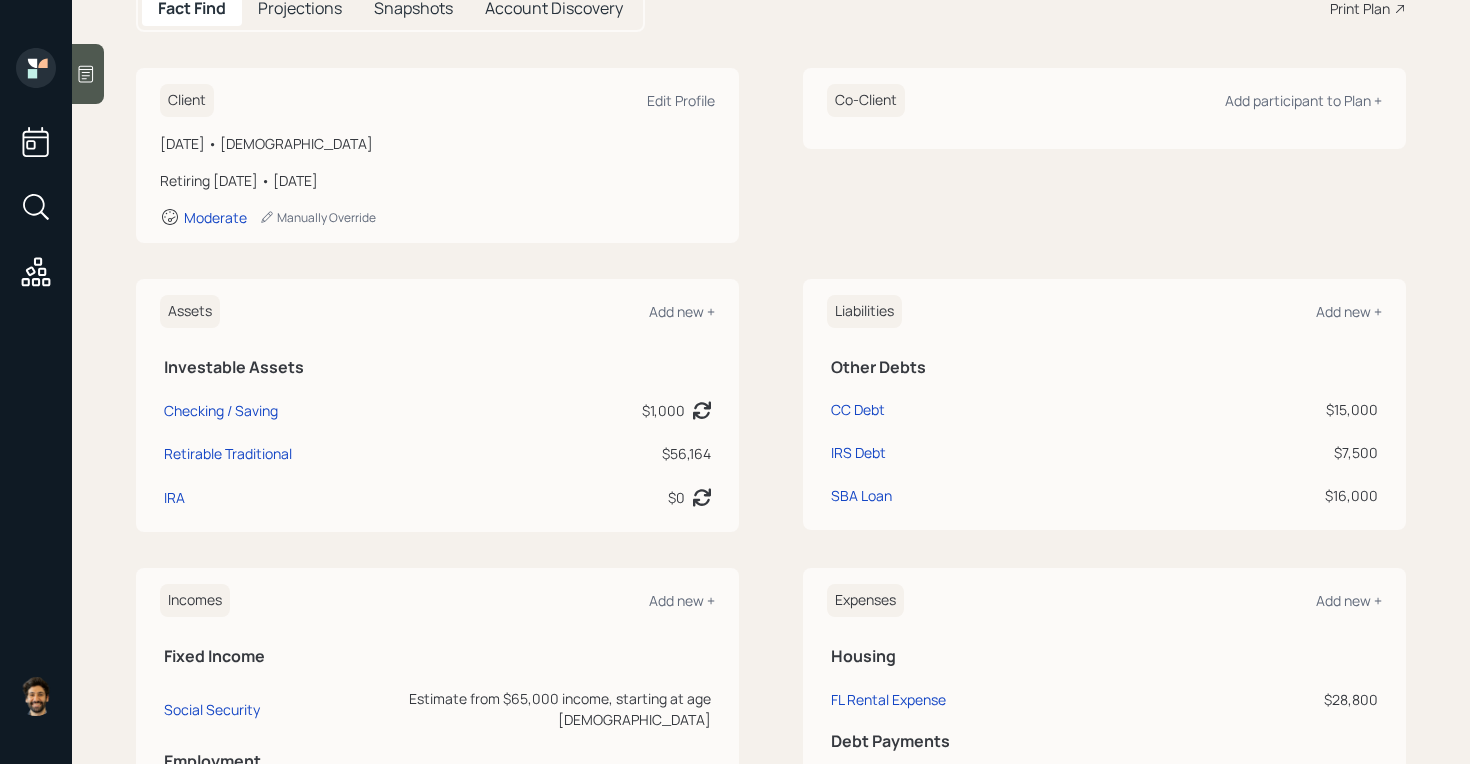 scroll, scrollTop: 0, scrollLeft: 0, axis: both 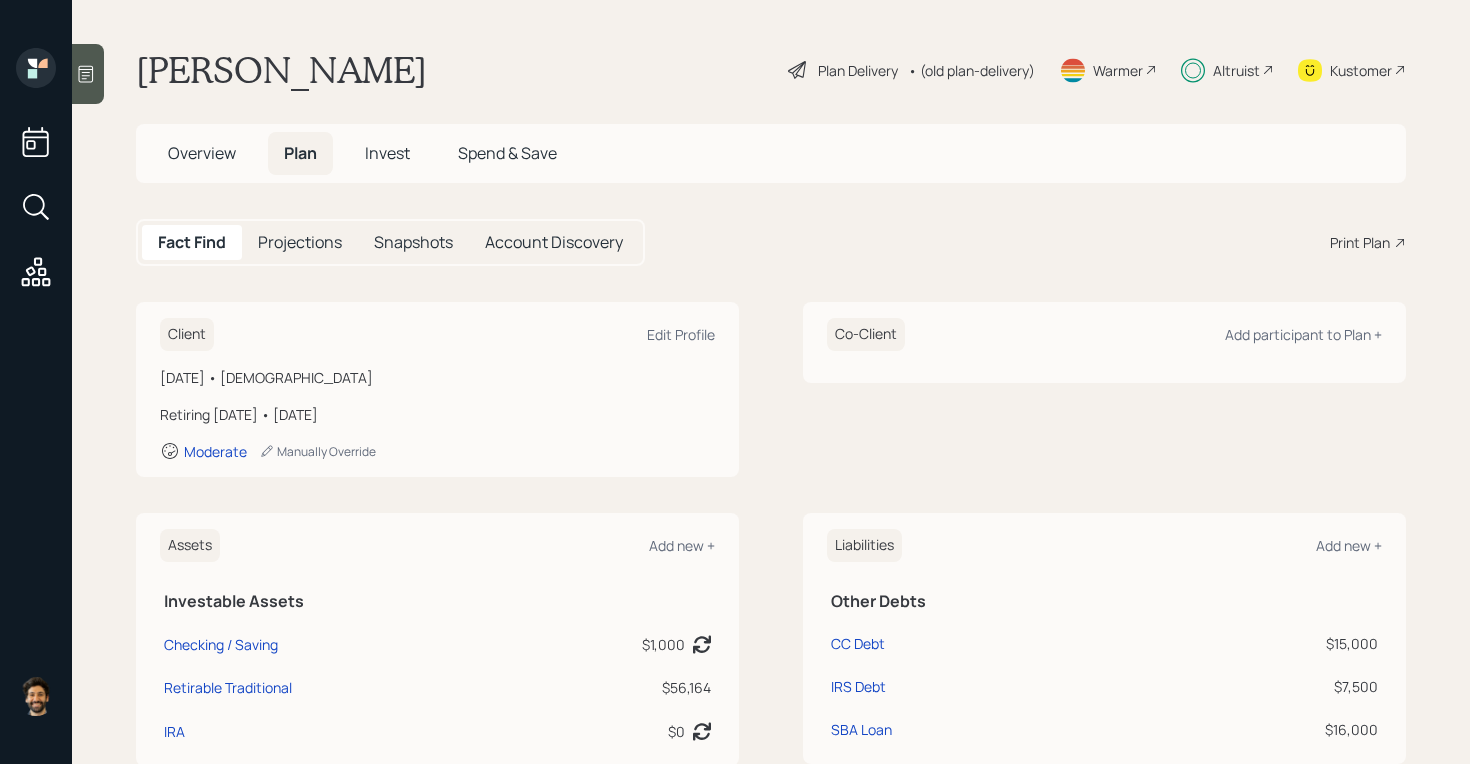 click on "Projections" at bounding box center [300, 242] 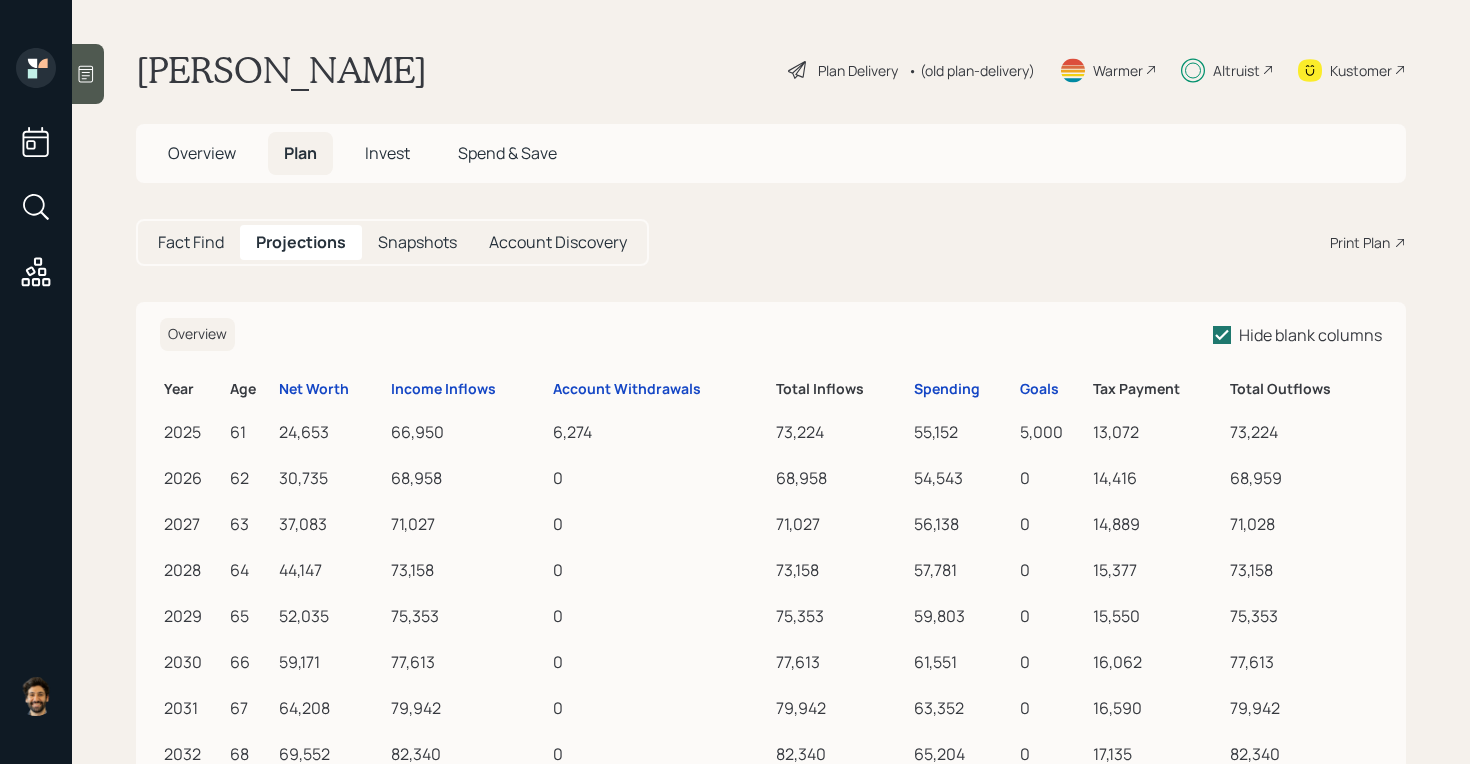 click on "Fact Find" at bounding box center (191, 242) 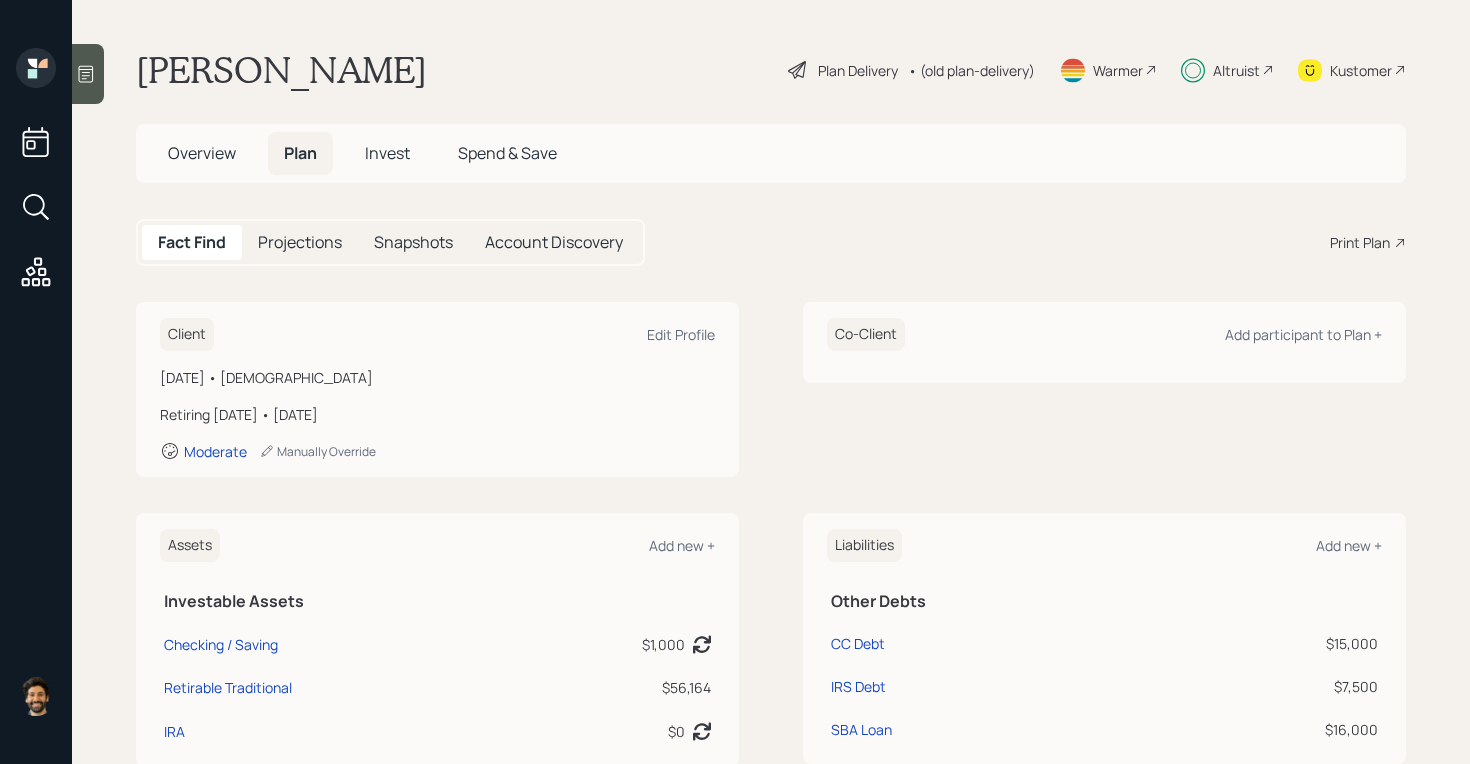 click on "Invest" at bounding box center (387, 153) 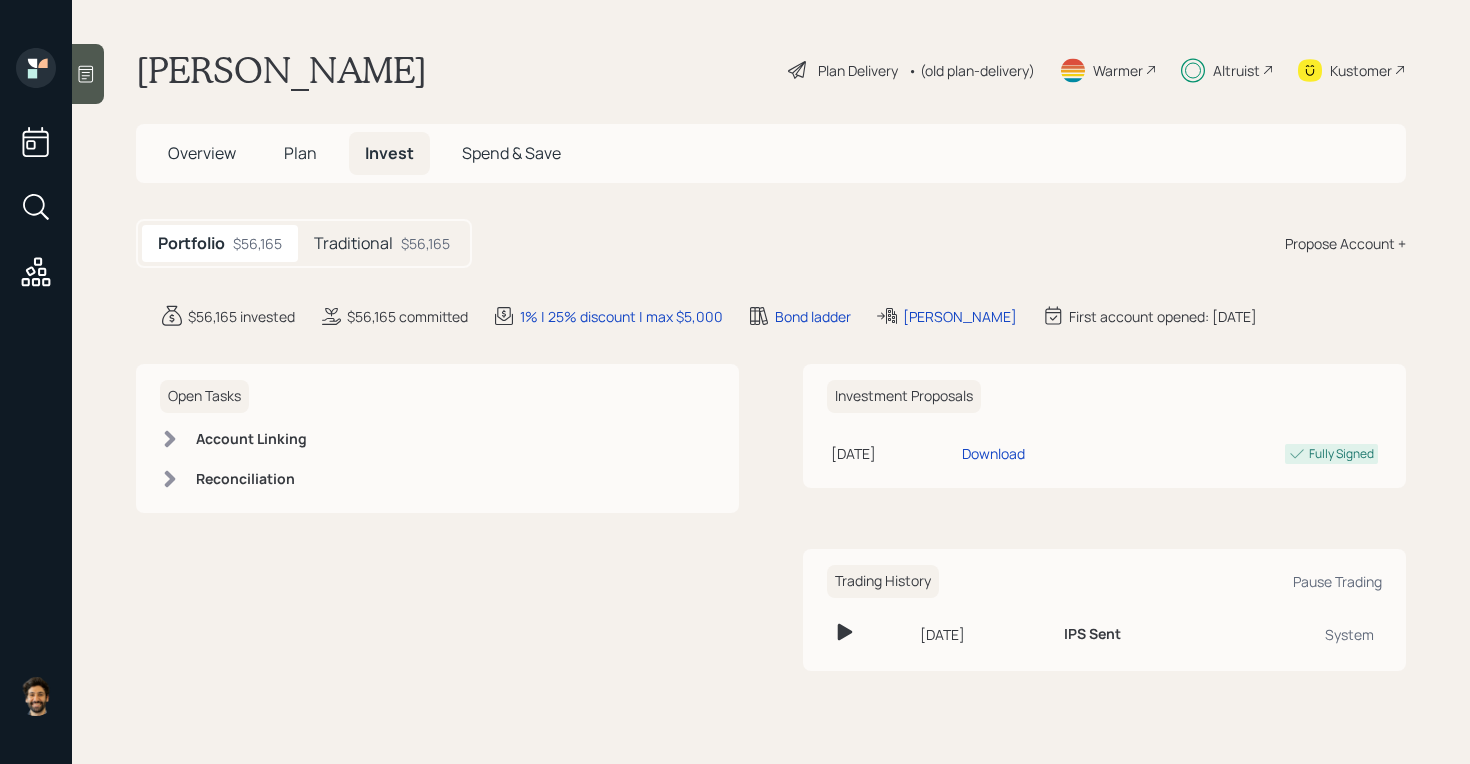 click on "Traditional" at bounding box center [353, 243] 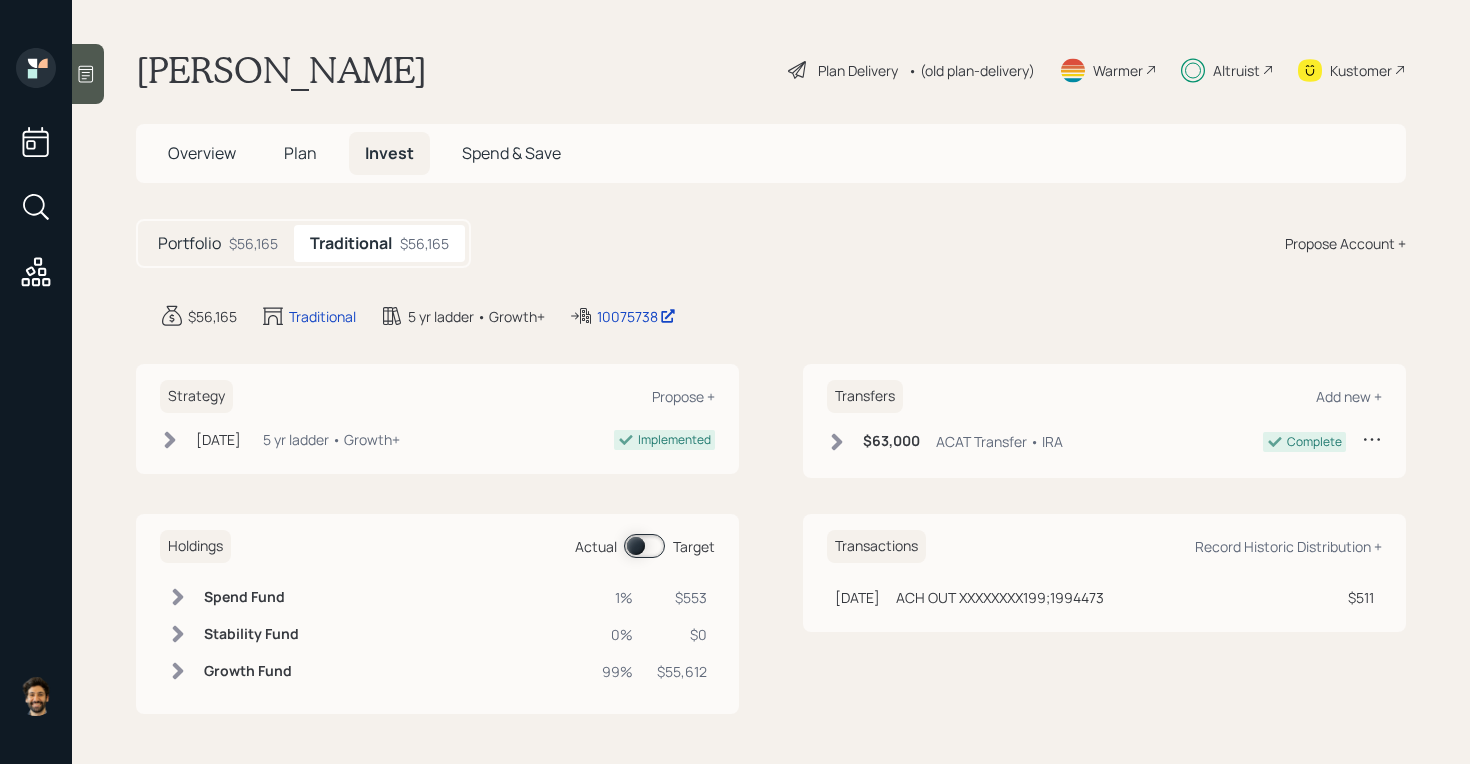 click at bounding box center [644, 546] 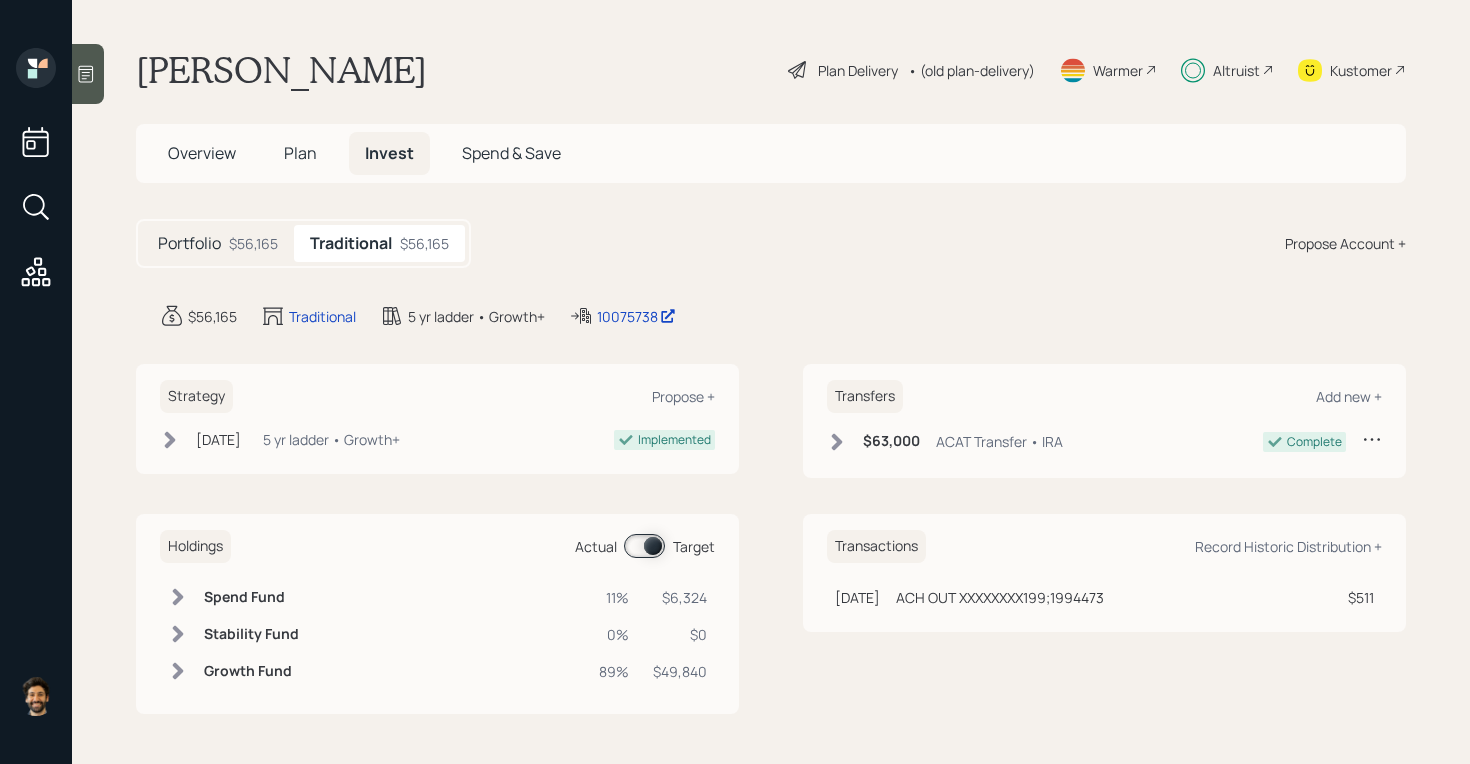 click on "Plan" at bounding box center [300, 153] 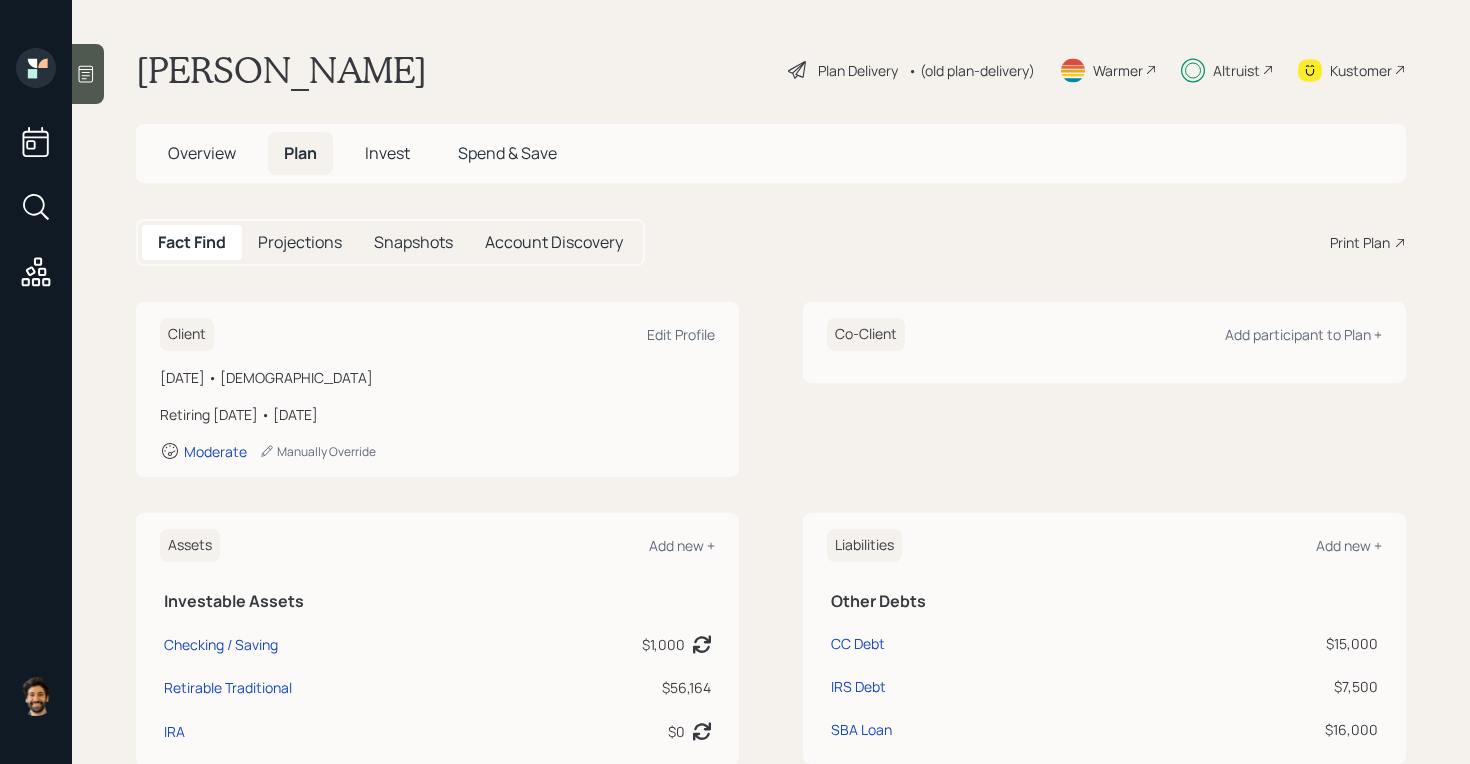 click on "Invest" at bounding box center (387, 153) 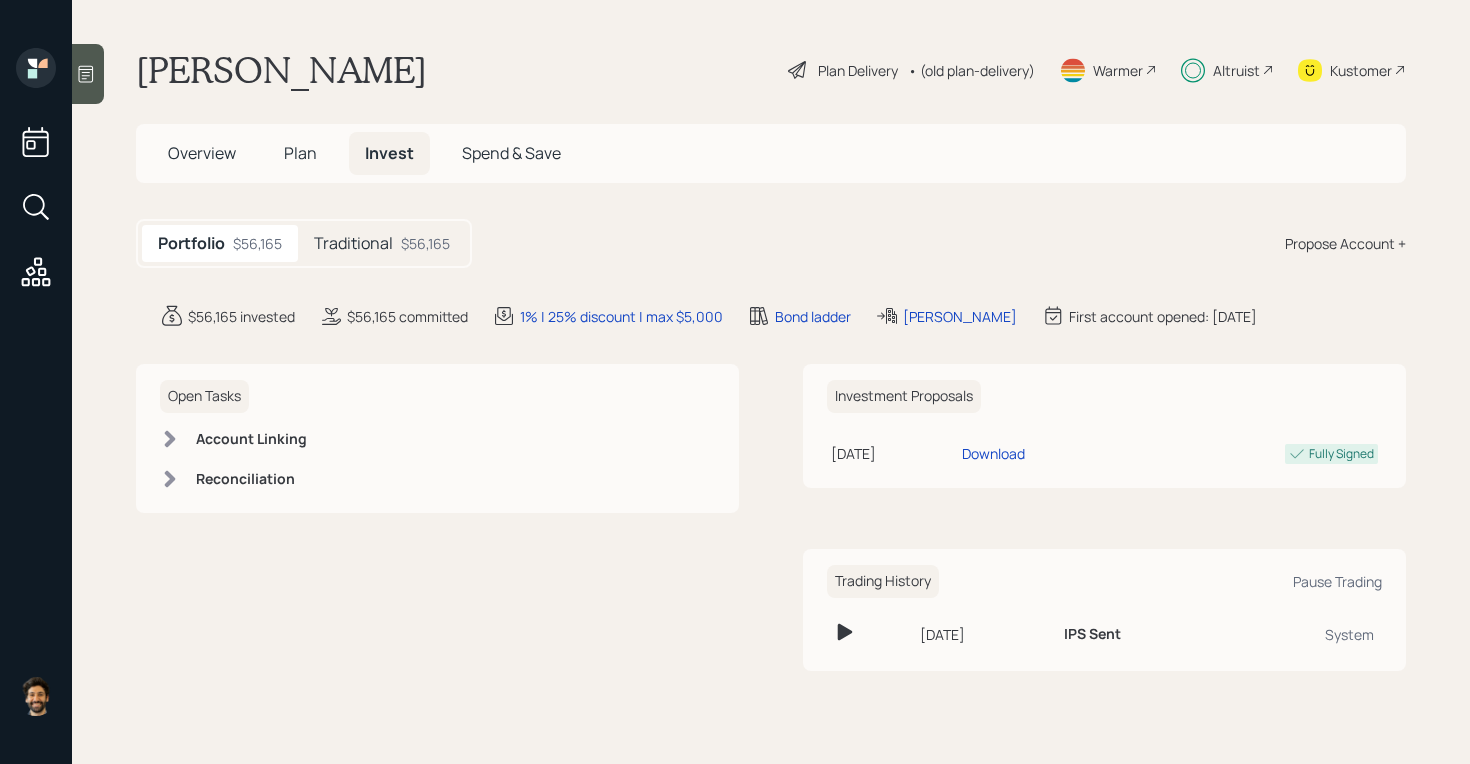 click on "Portfolio $56,165 Traditional $56,165" at bounding box center [304, 243] 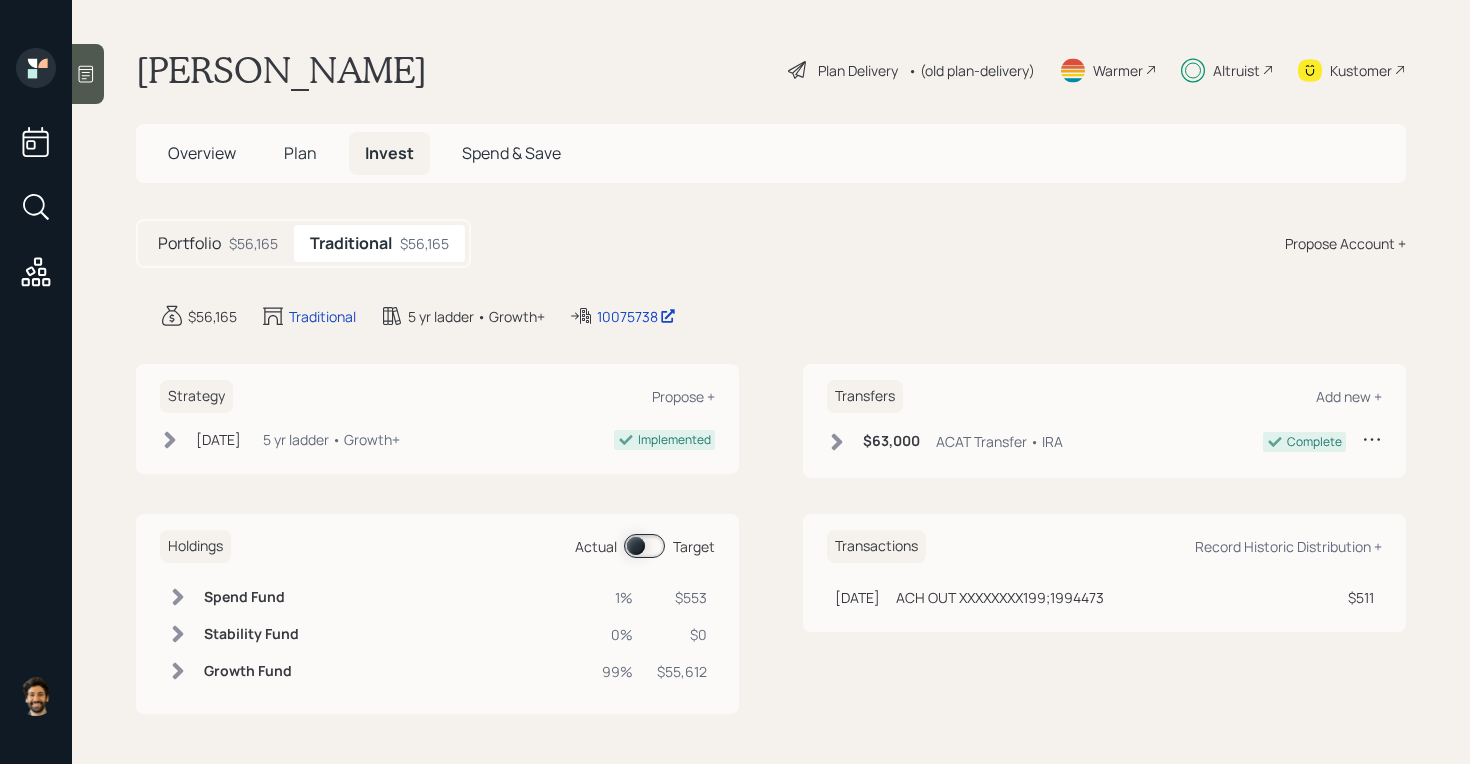 click at bounding box center (644, 546) 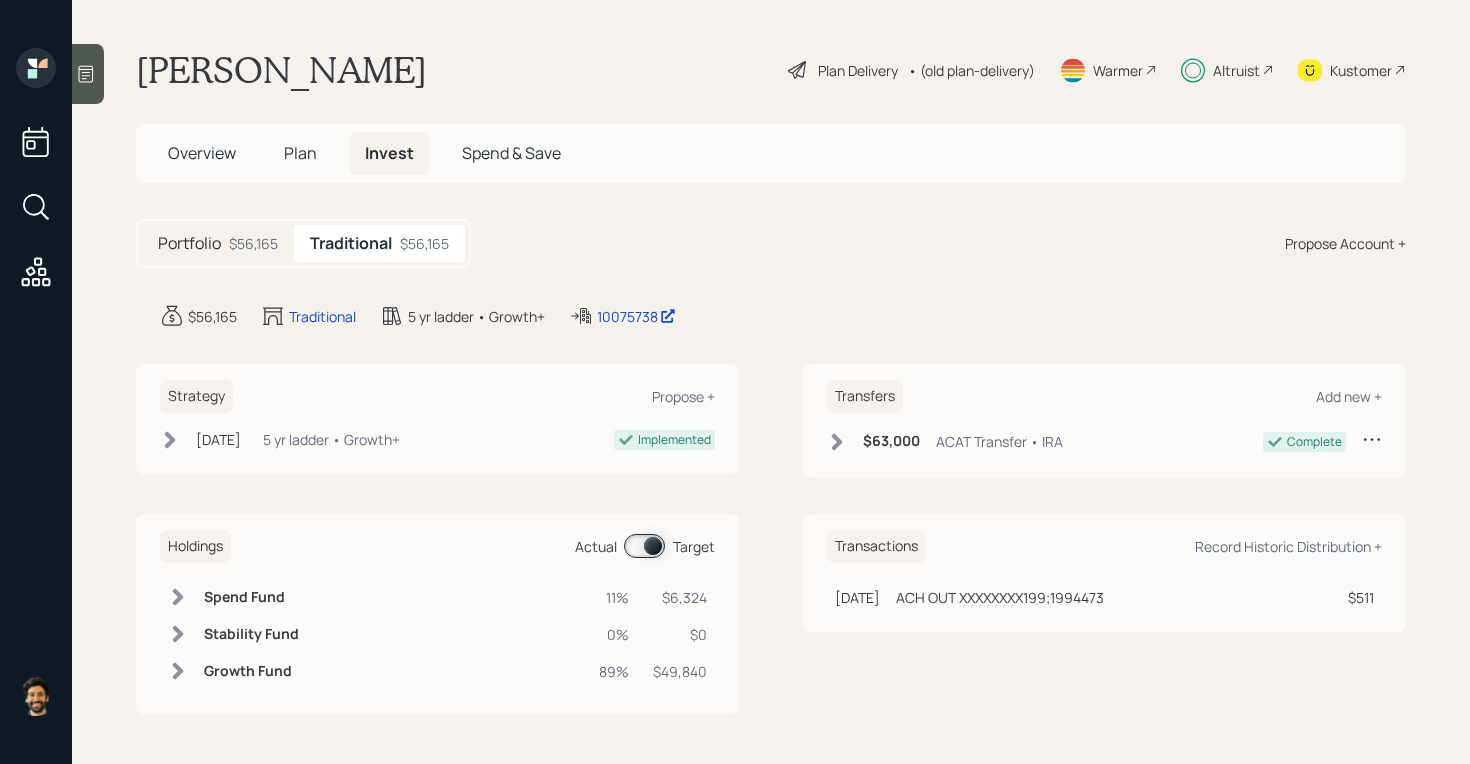 click on "Portfolio" at bounding box center (189, 243) 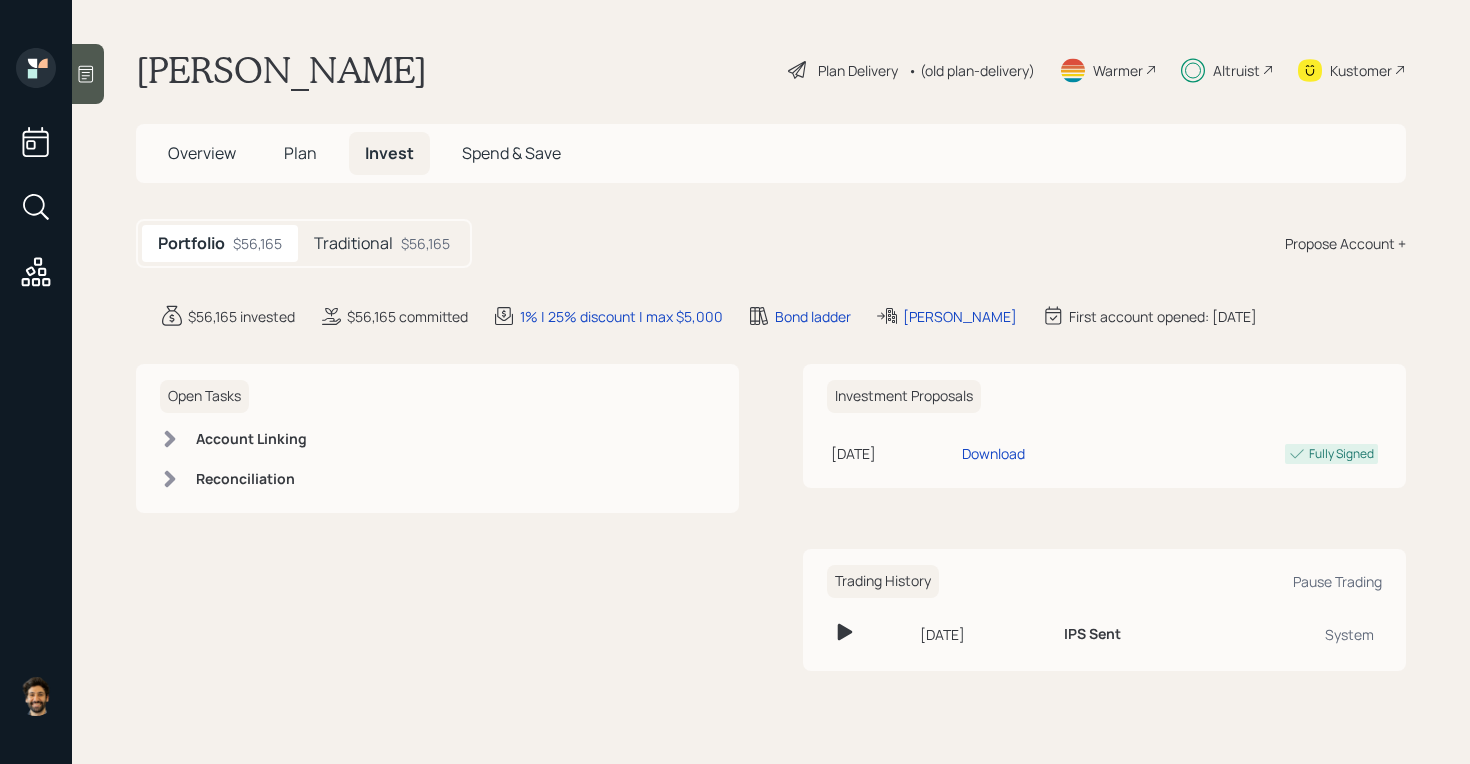 click on "Plan" at bounding box center [300, 153] 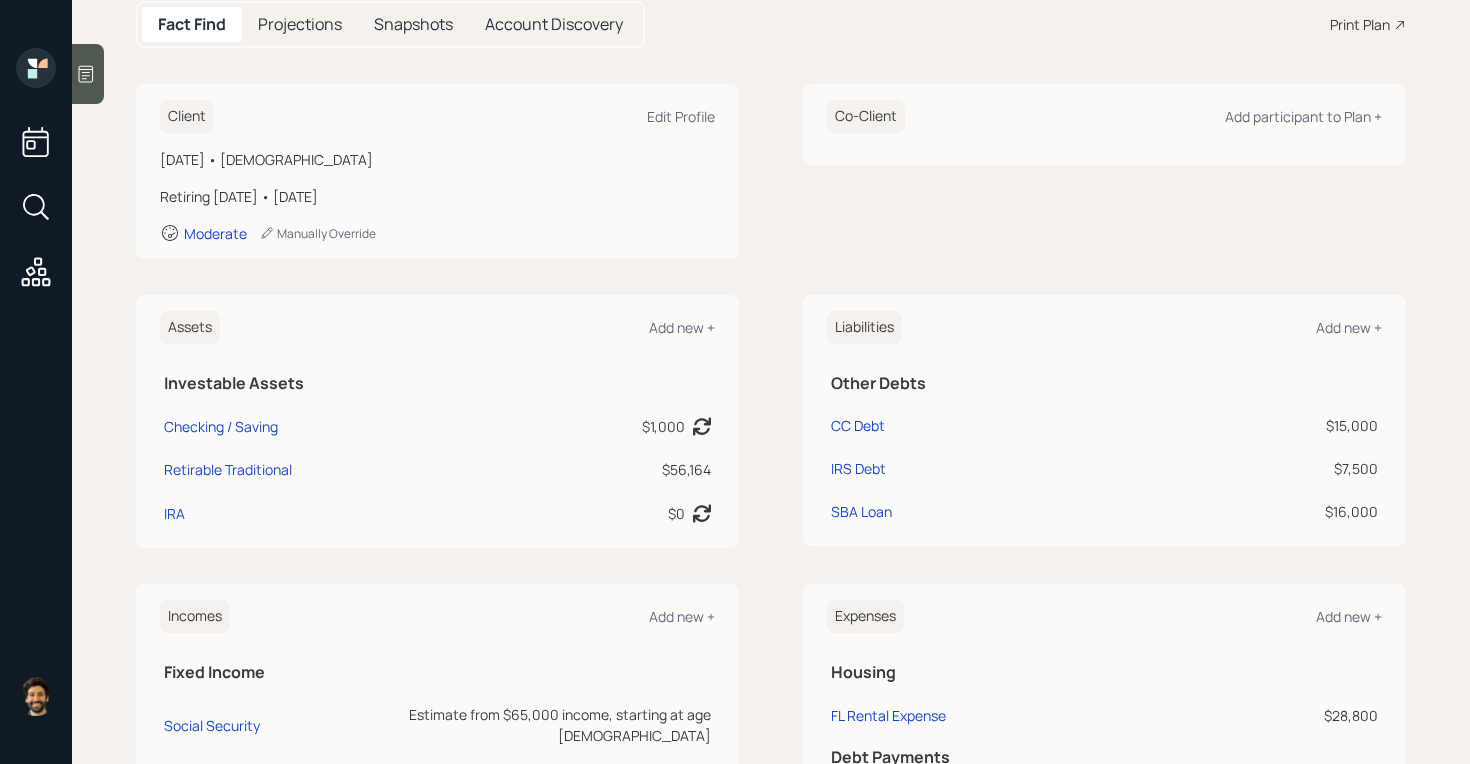 scroll, scrollTop: 0, scrollLeft: 0, axis: both 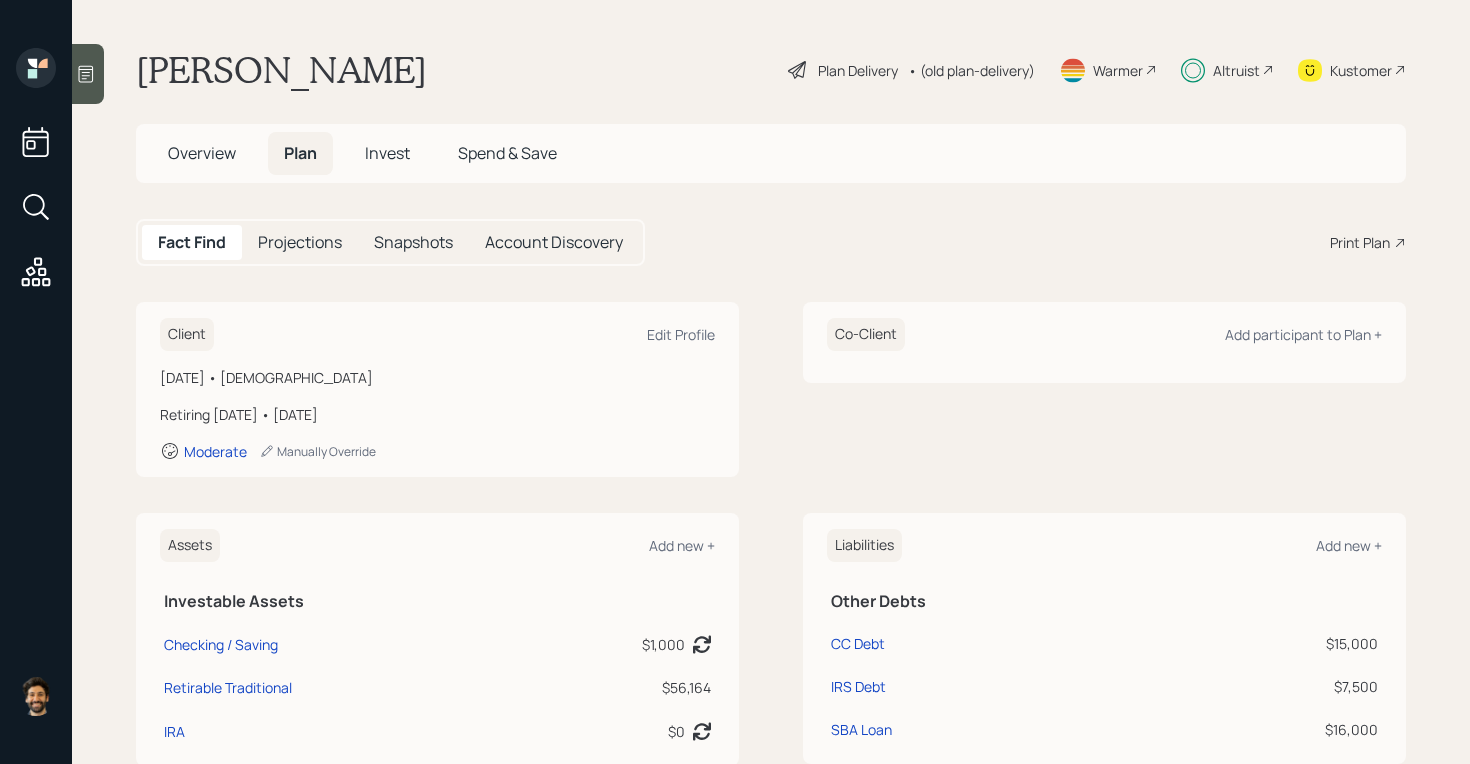 click on "Projections" at bounding box center [300, 242] 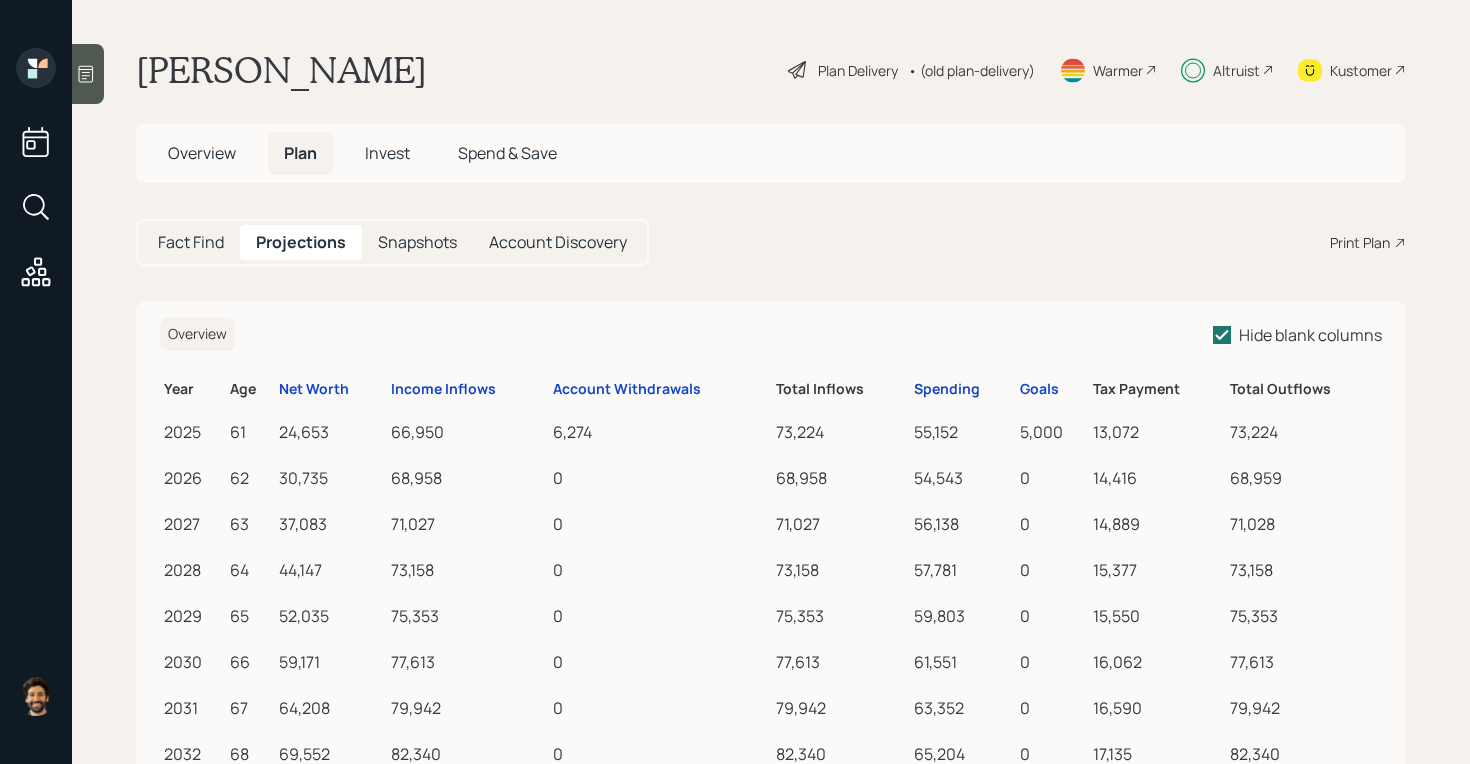click on "Fact Find" at bounding box center (191, 242) 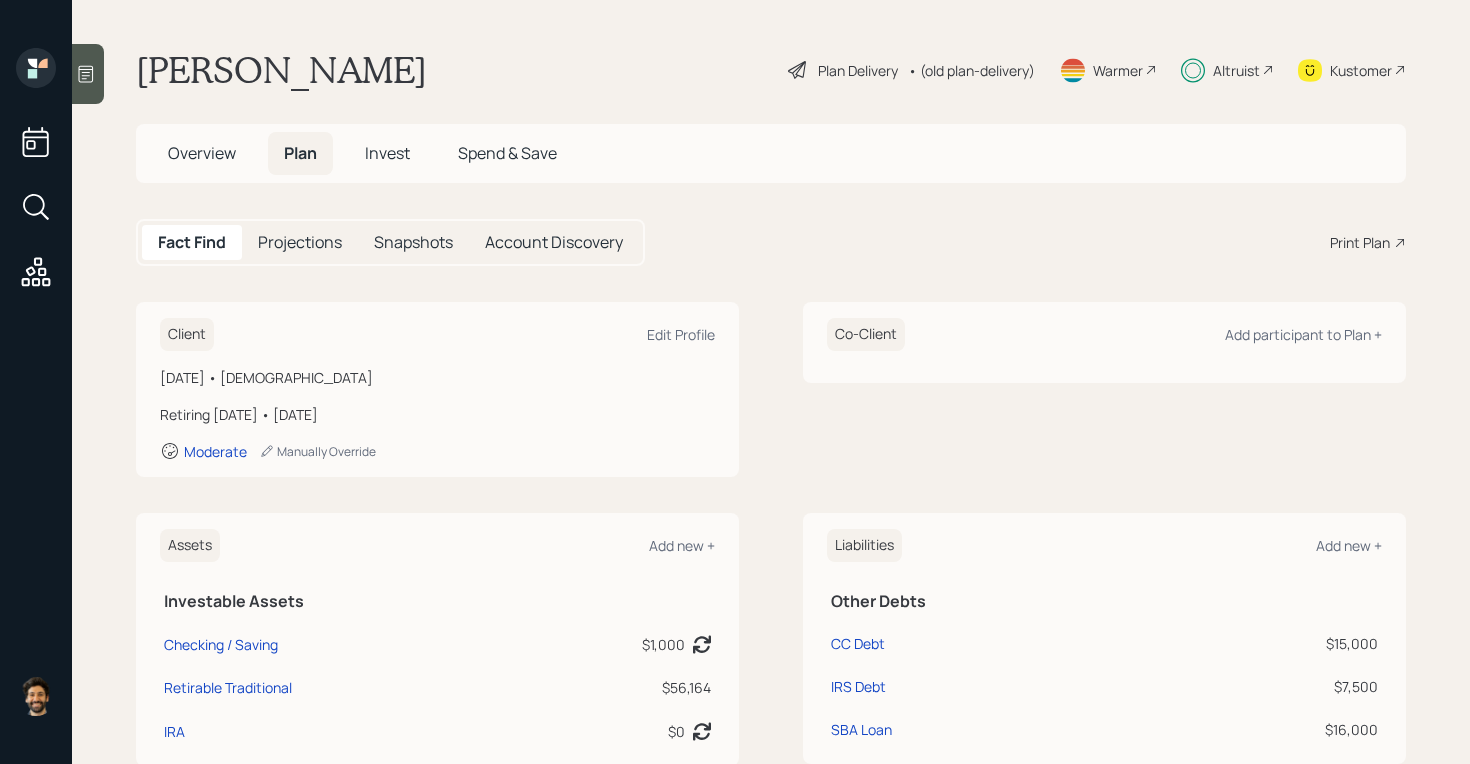 click on "Invest" at bounding box center (387, 153) 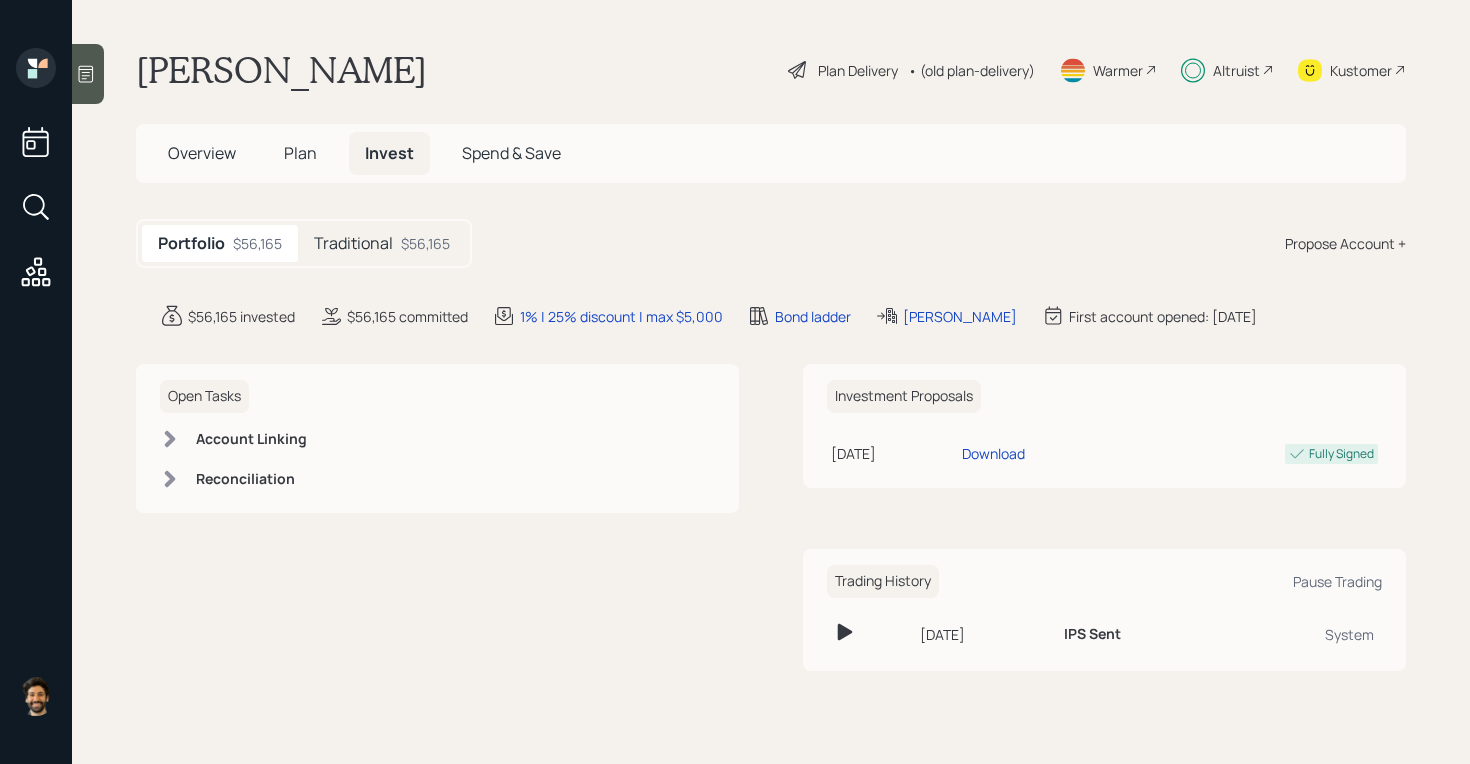 click on "$56,165" at bounding box center [425, 243] 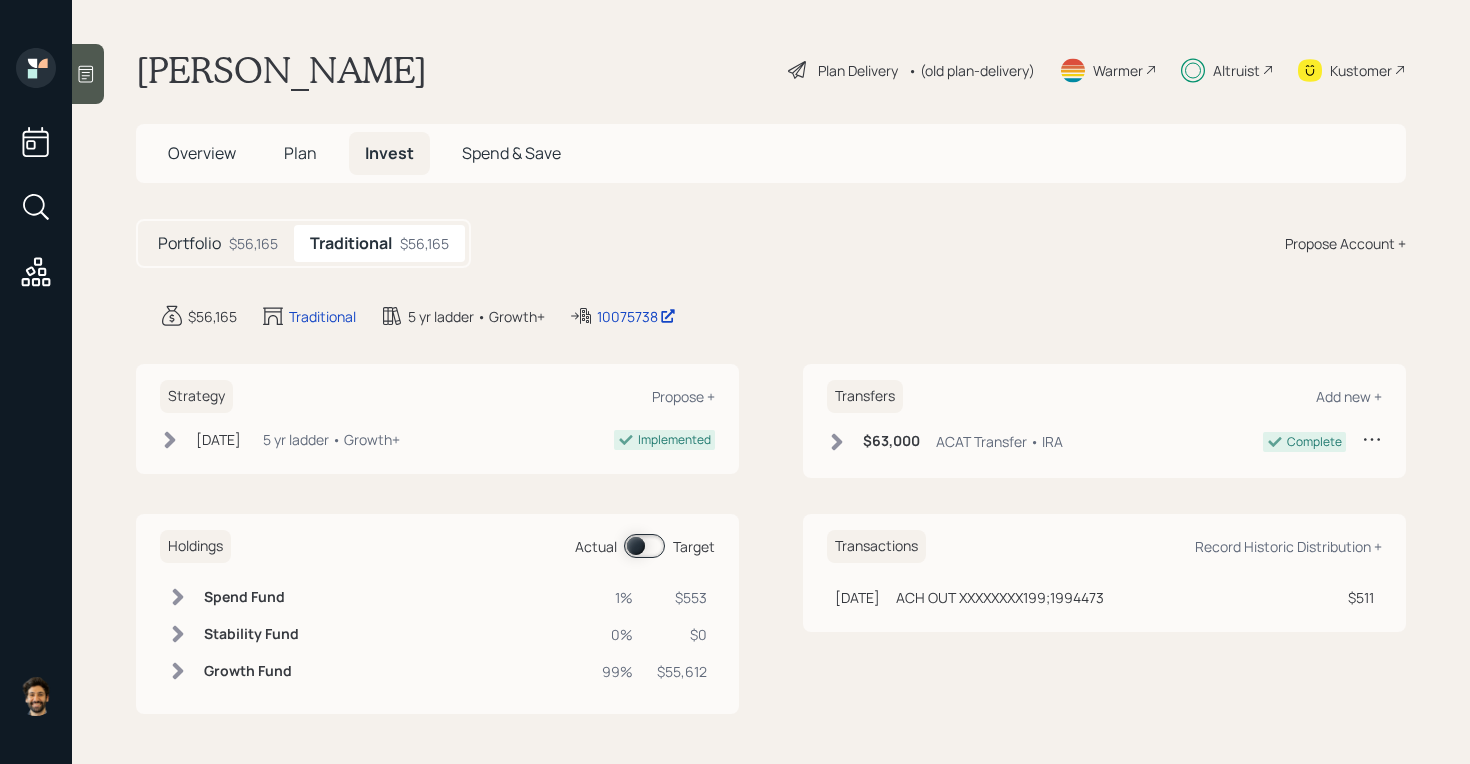 click at bounding box center [644, 546] 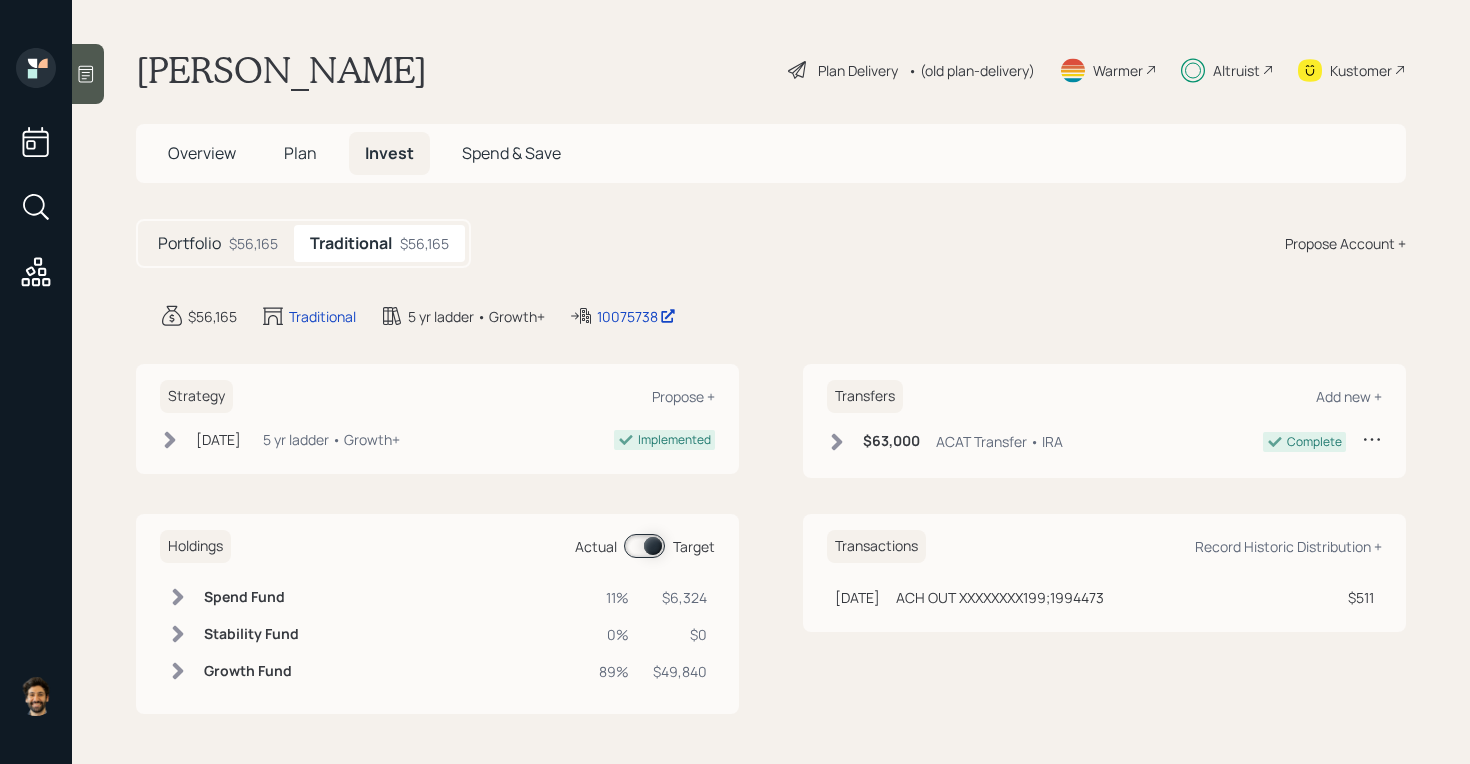 click at bounding box center (644, 546) 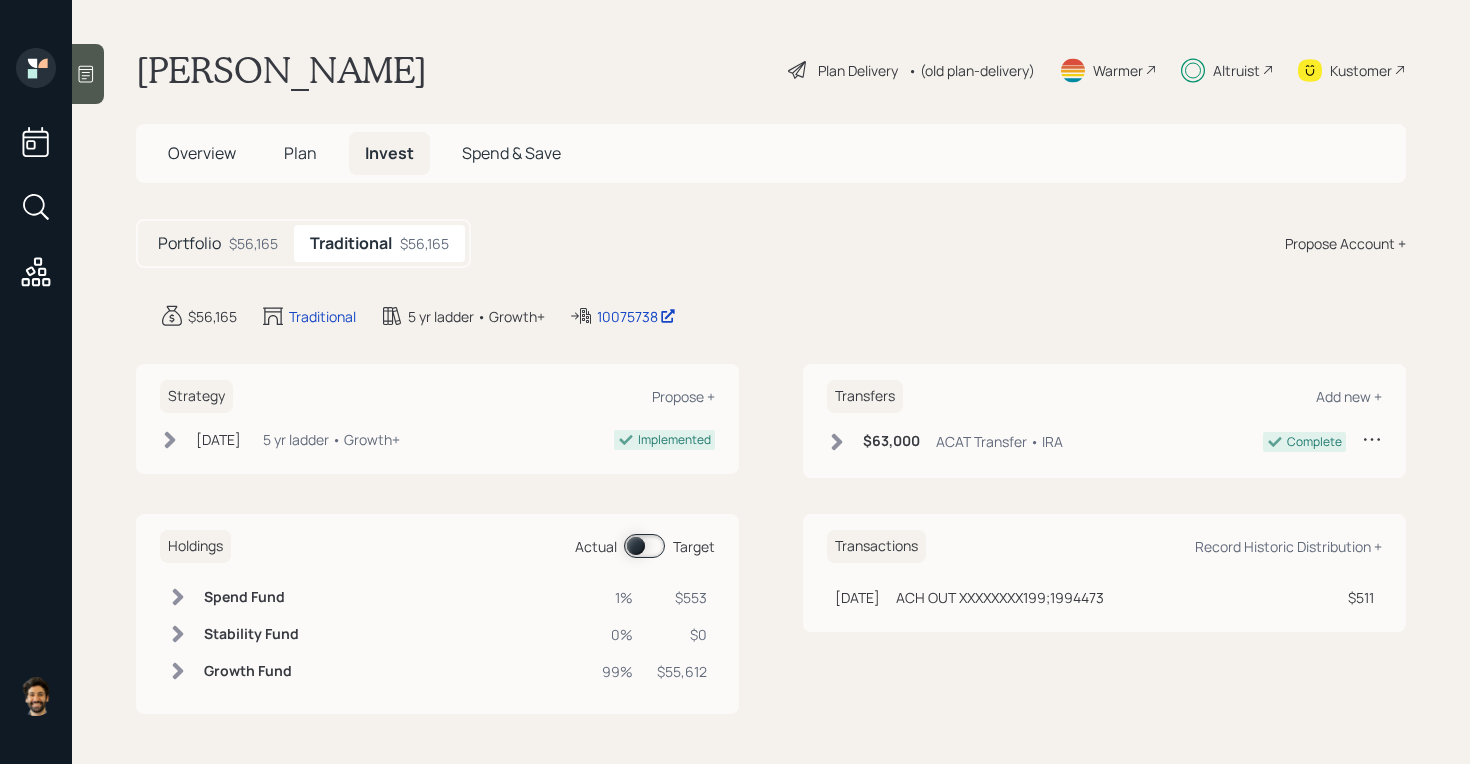 click on "$56,165" at bounding box center [253, 243] 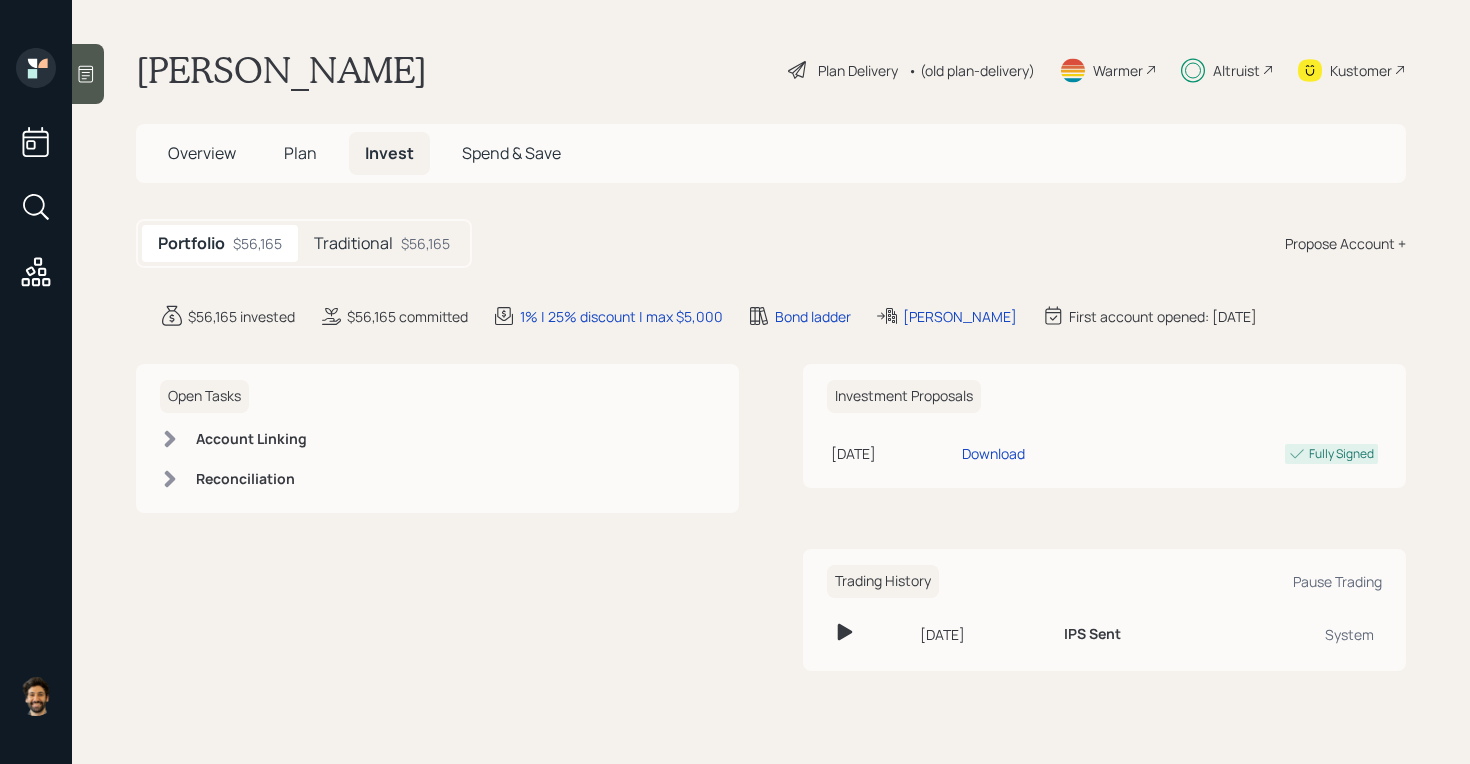 click on "Plan" at bounding box center (300, 153) 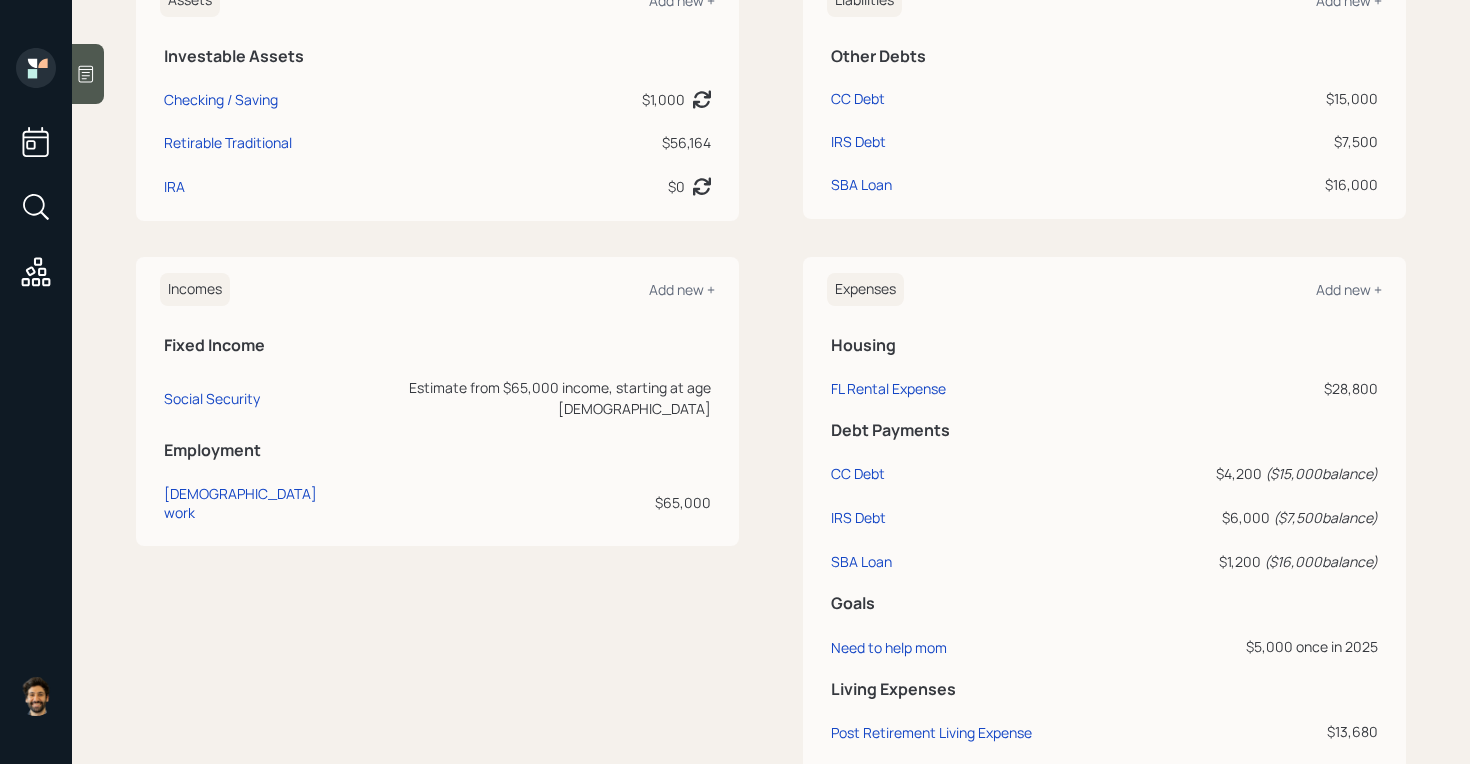 scroll, scrollTop: 724, scrollLeft: 0, axis: vertical 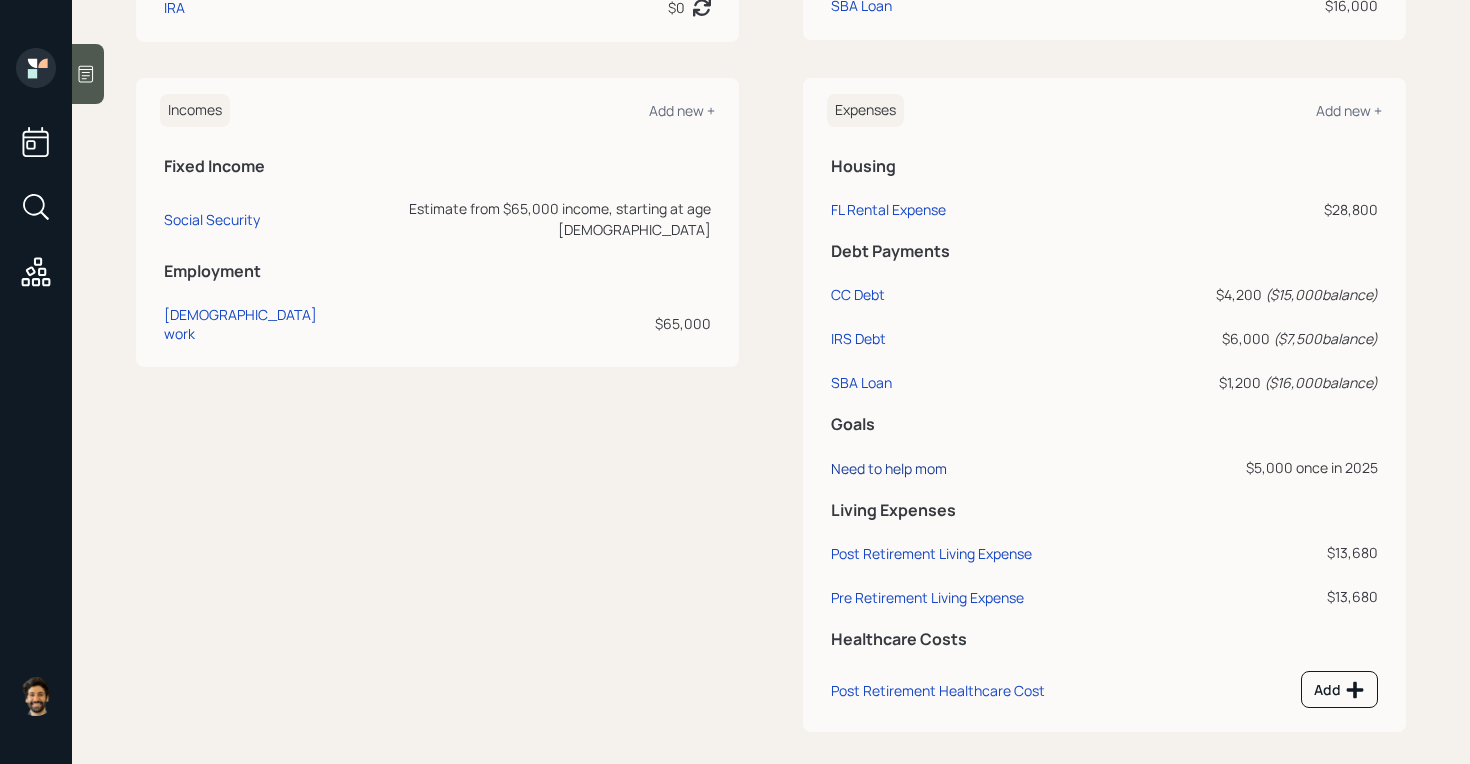 click on "Need to help mom" at bounding box center [889, 468] 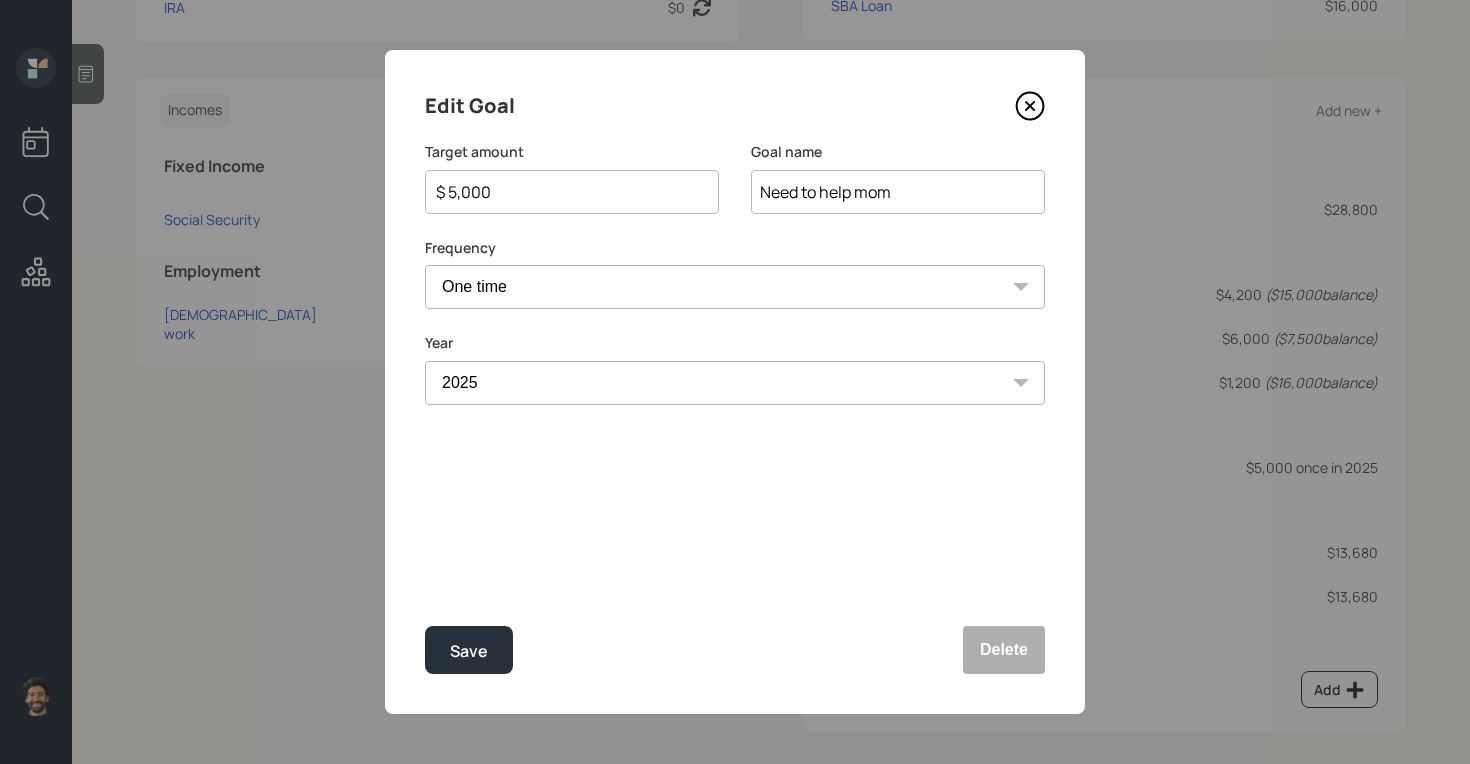 click on "$ 5,000" at bounding box center [564, 192] 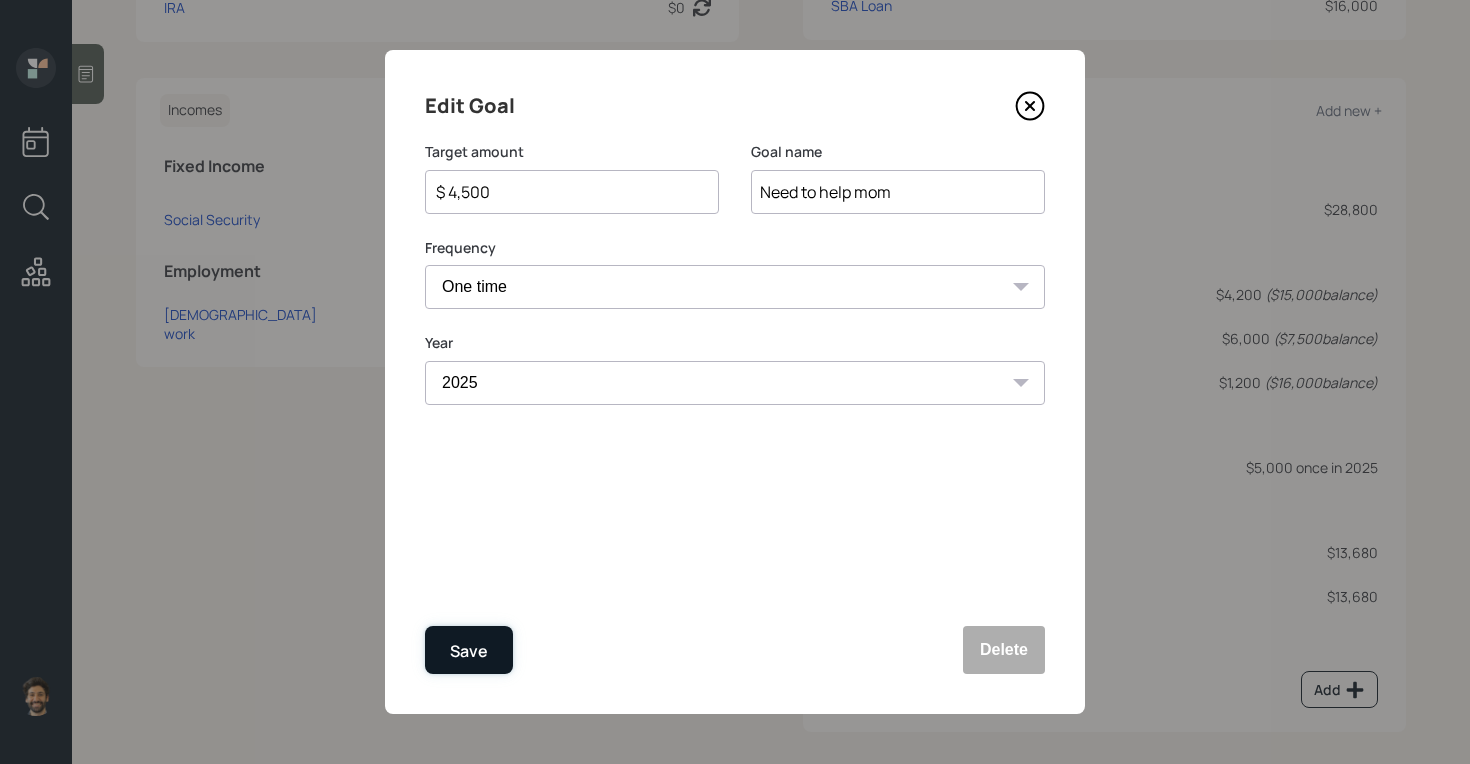 click on "Save" at bounding box center (469, 650) 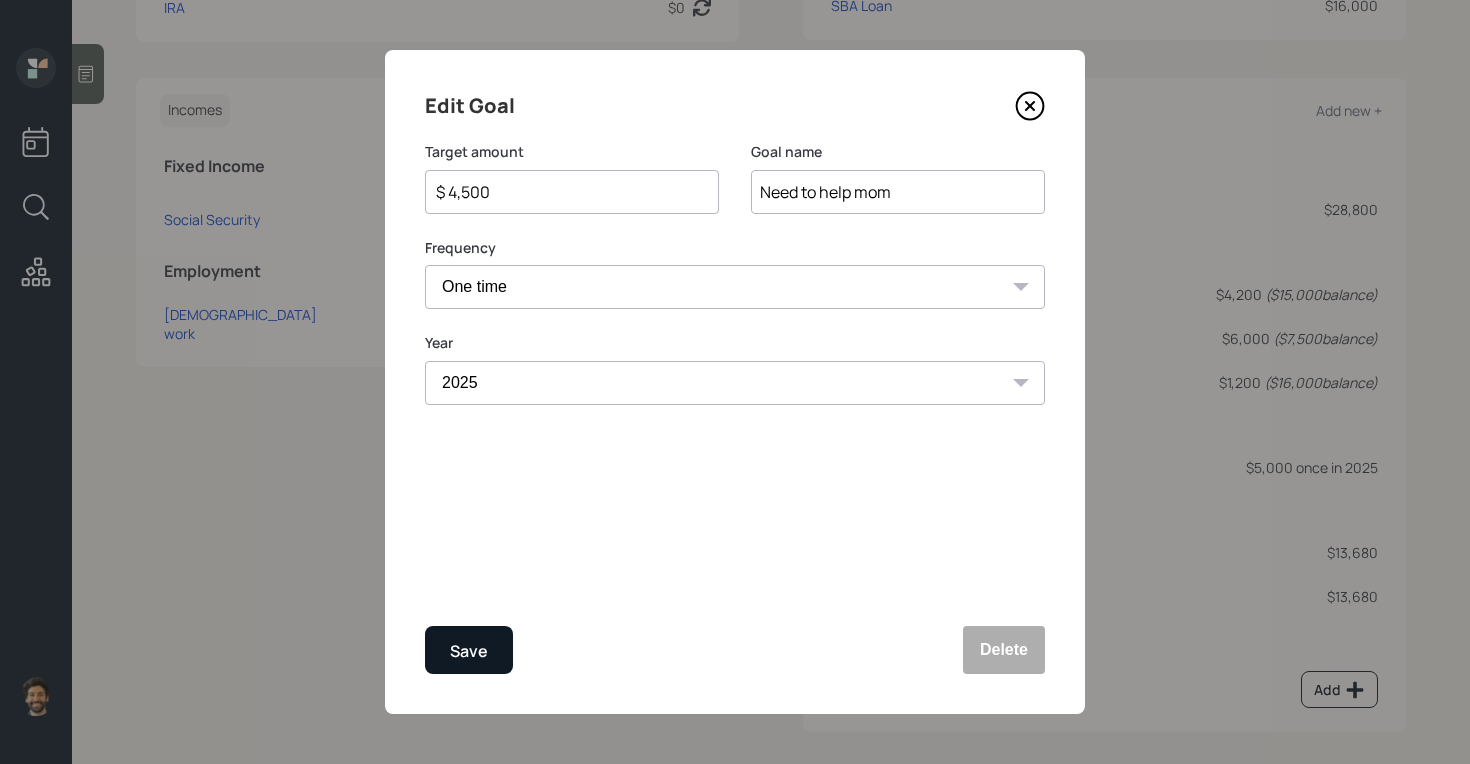 type on "$ 5,000" 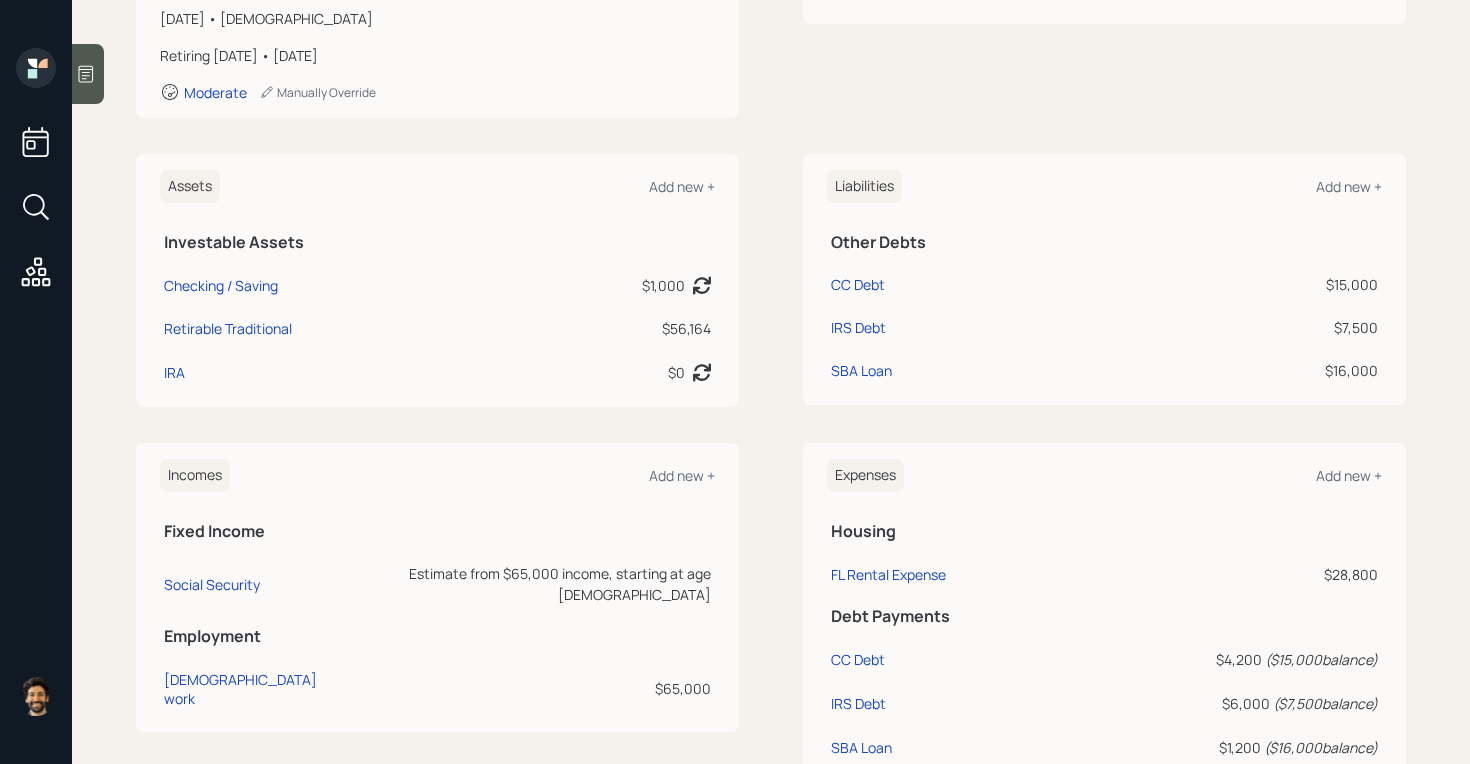 scroll, scrollTop: 0, scrollLeft: 0, axis: both 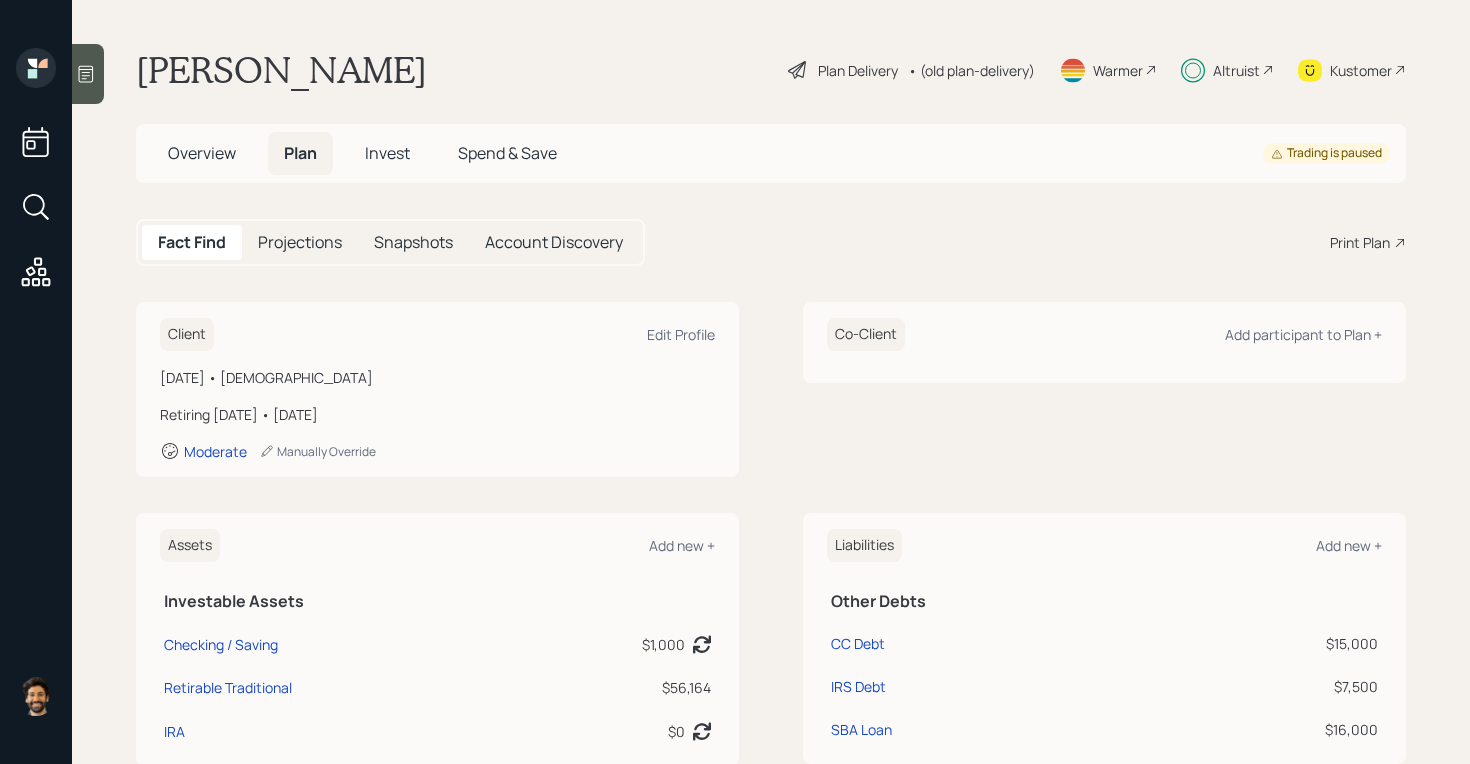 click on "Invest" at bounding box center [387, 153] 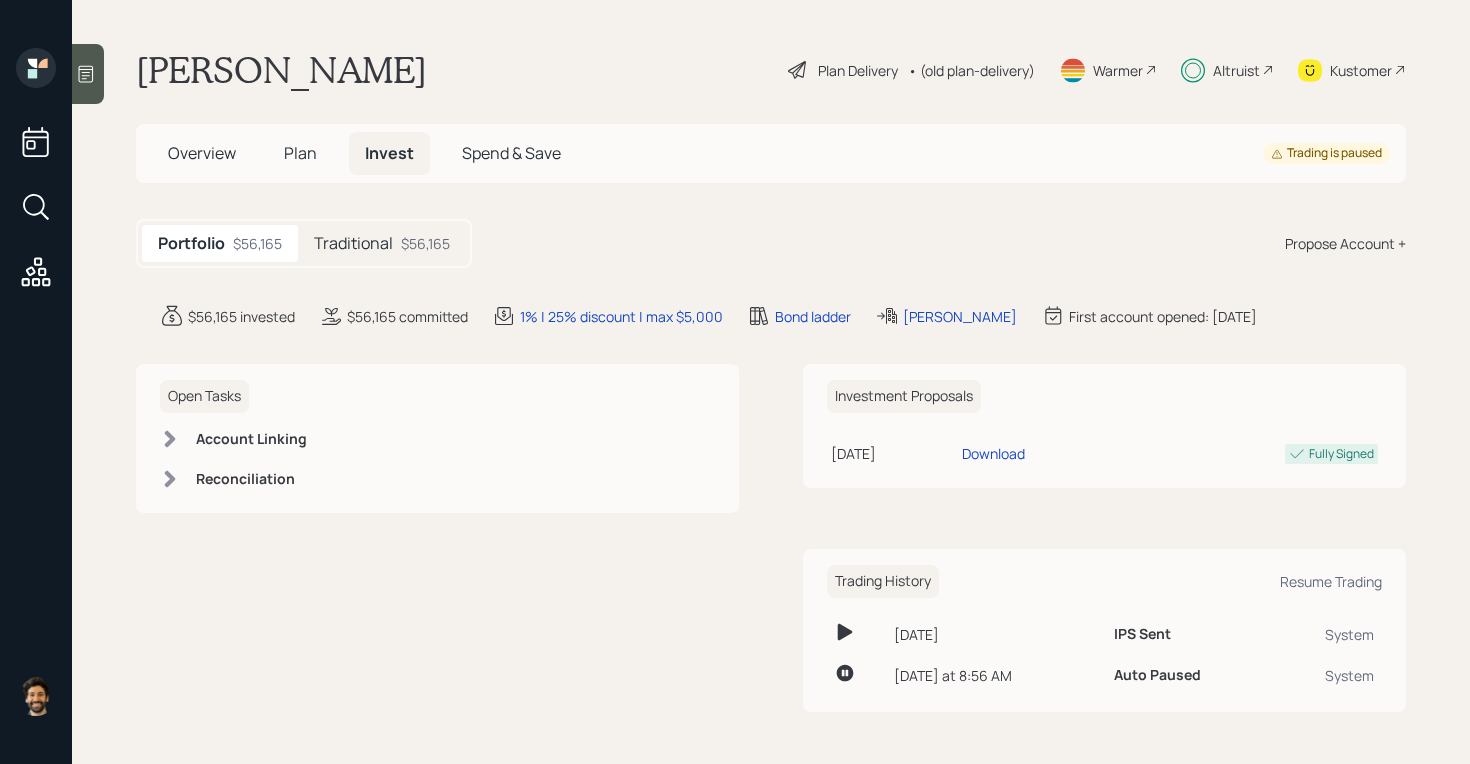 click on "Traditional" at bounding box center [353, 243] 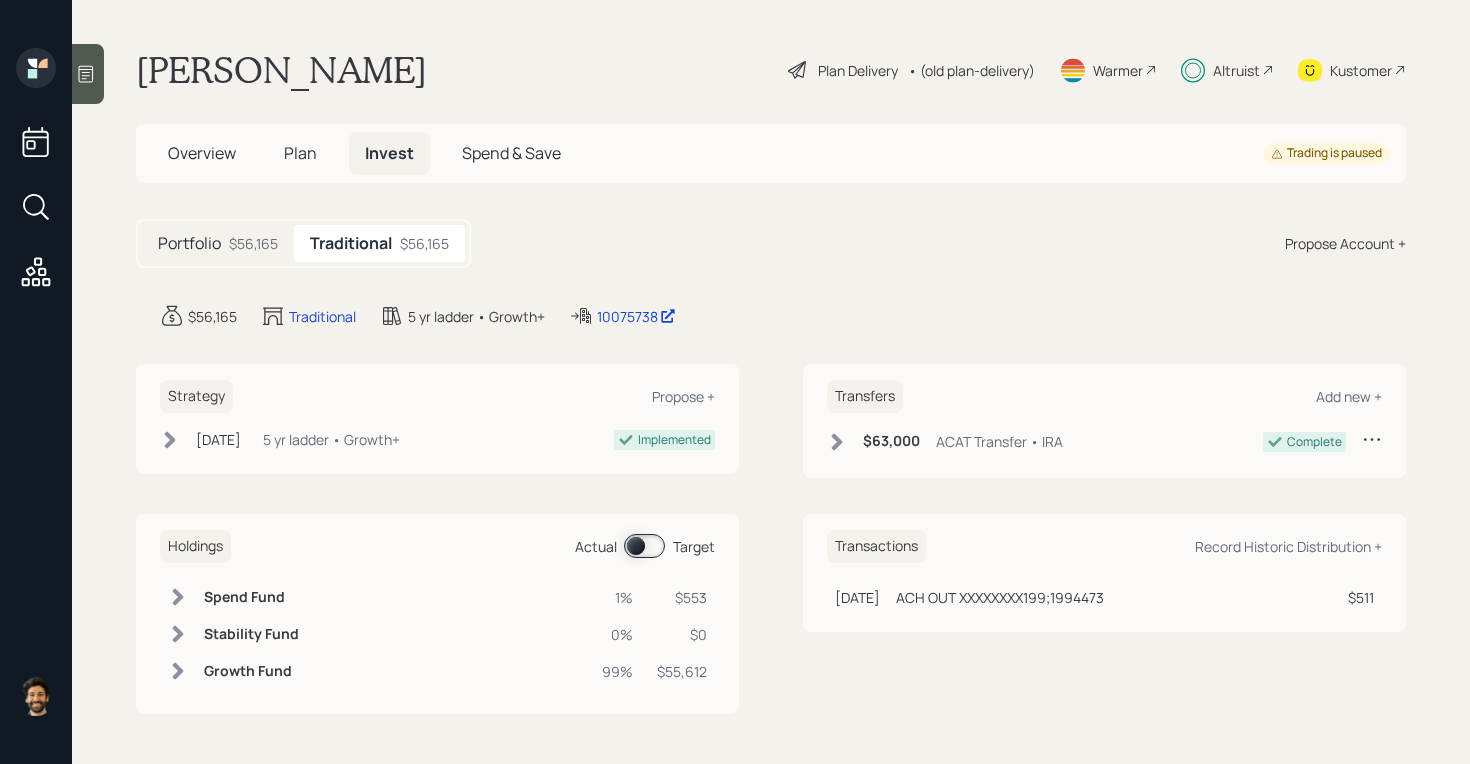 click on "Plan" at bounding box center [300, 153] 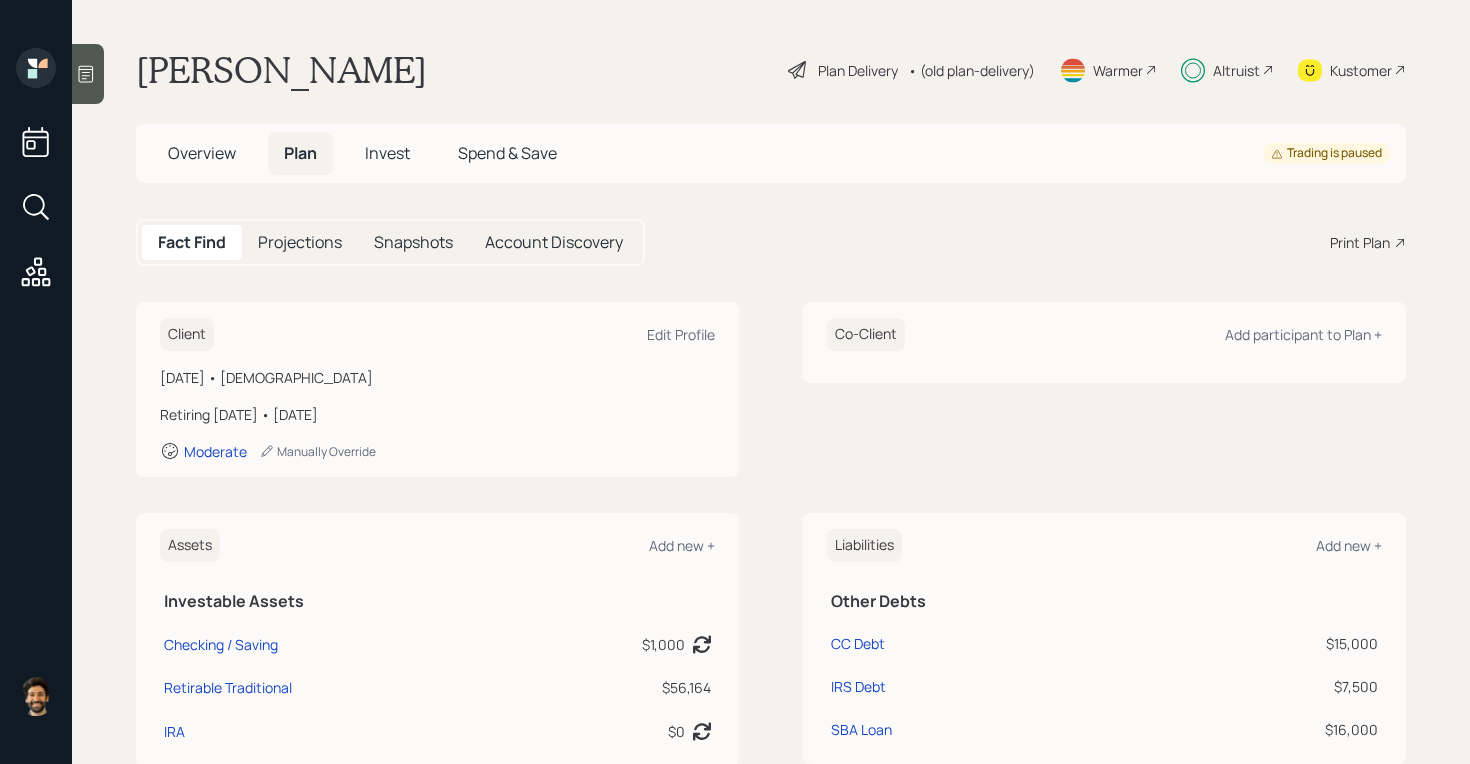 click on "Invest" at bounding box center [387, 153] 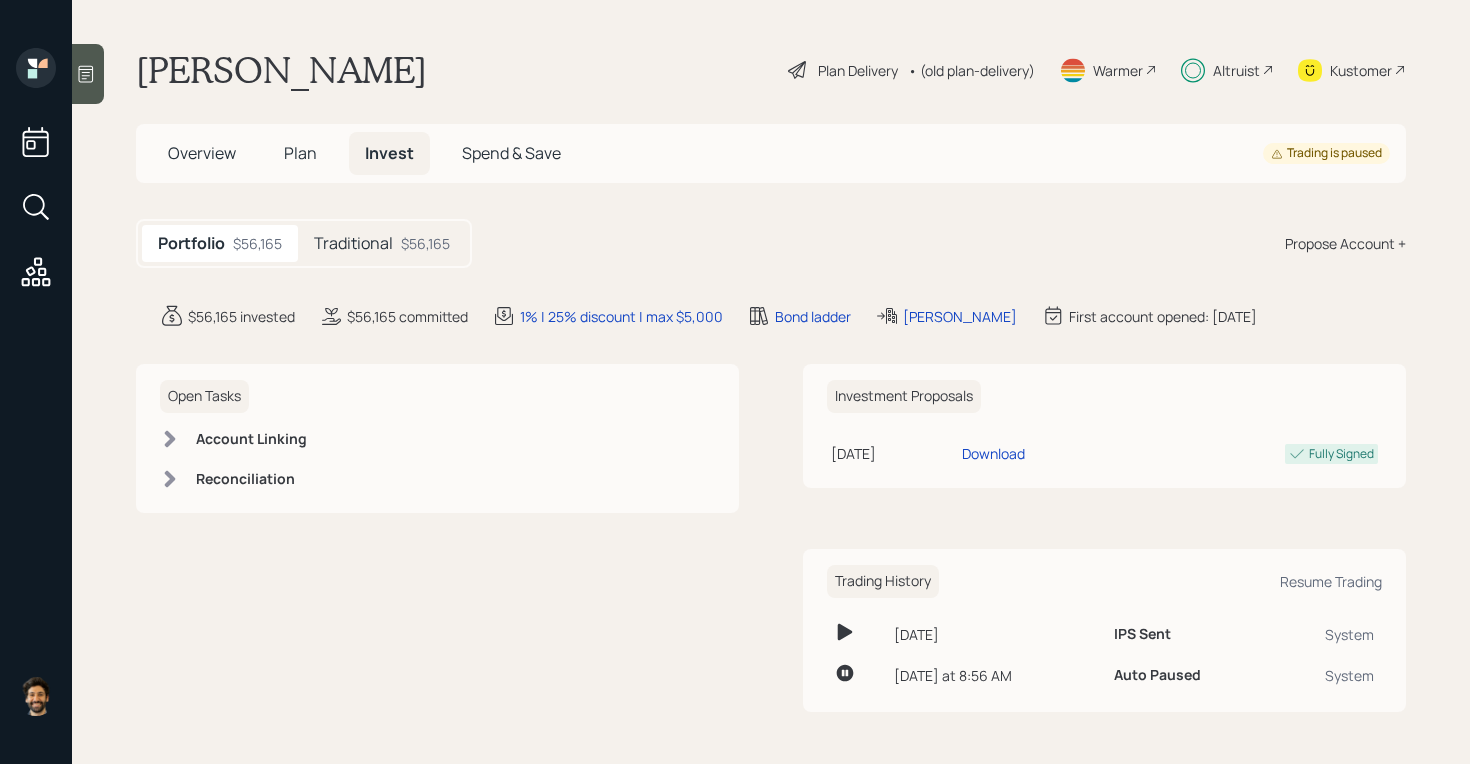 click on "Traditional $56,165" at bounding box center (382, 243) 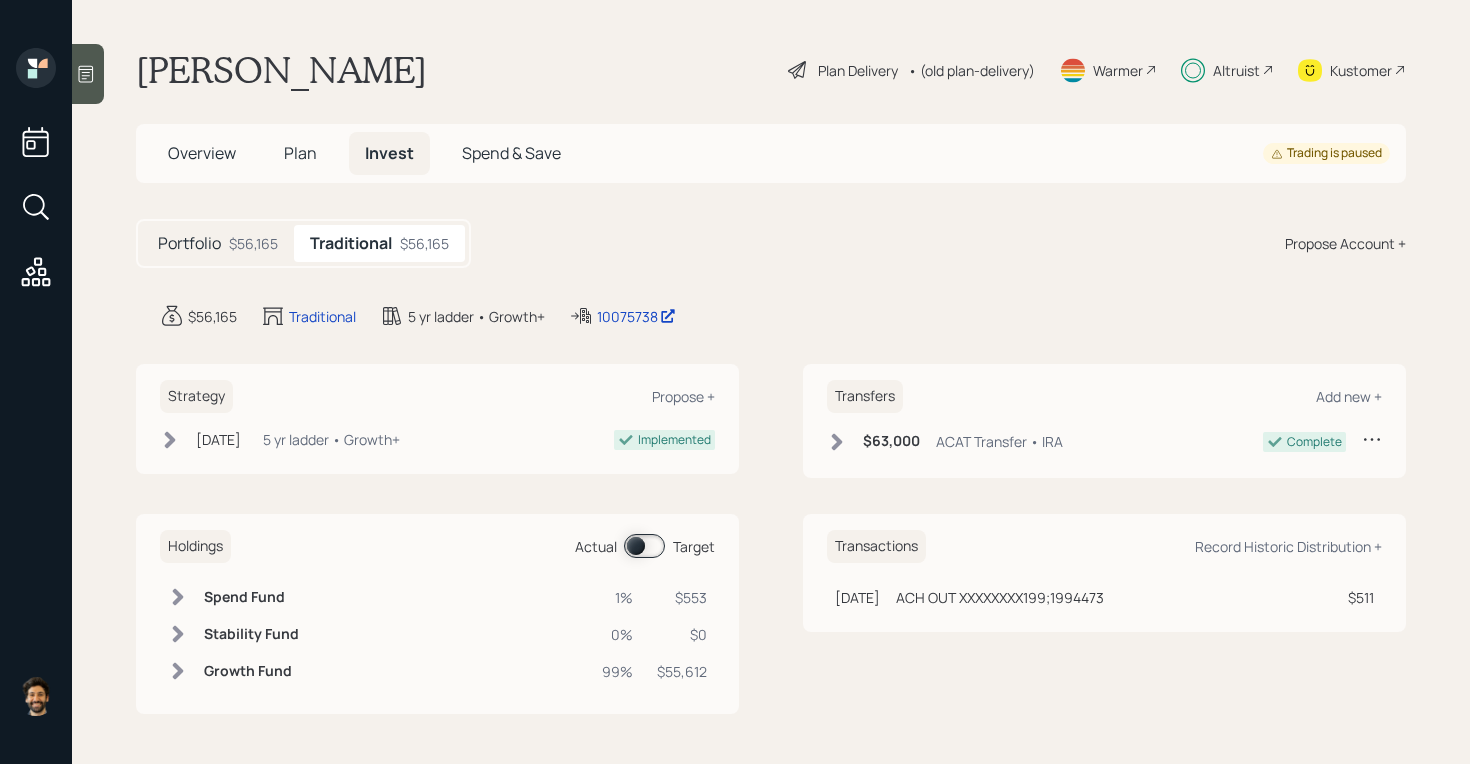 click on "Plan" at bounding box center (300, 153) 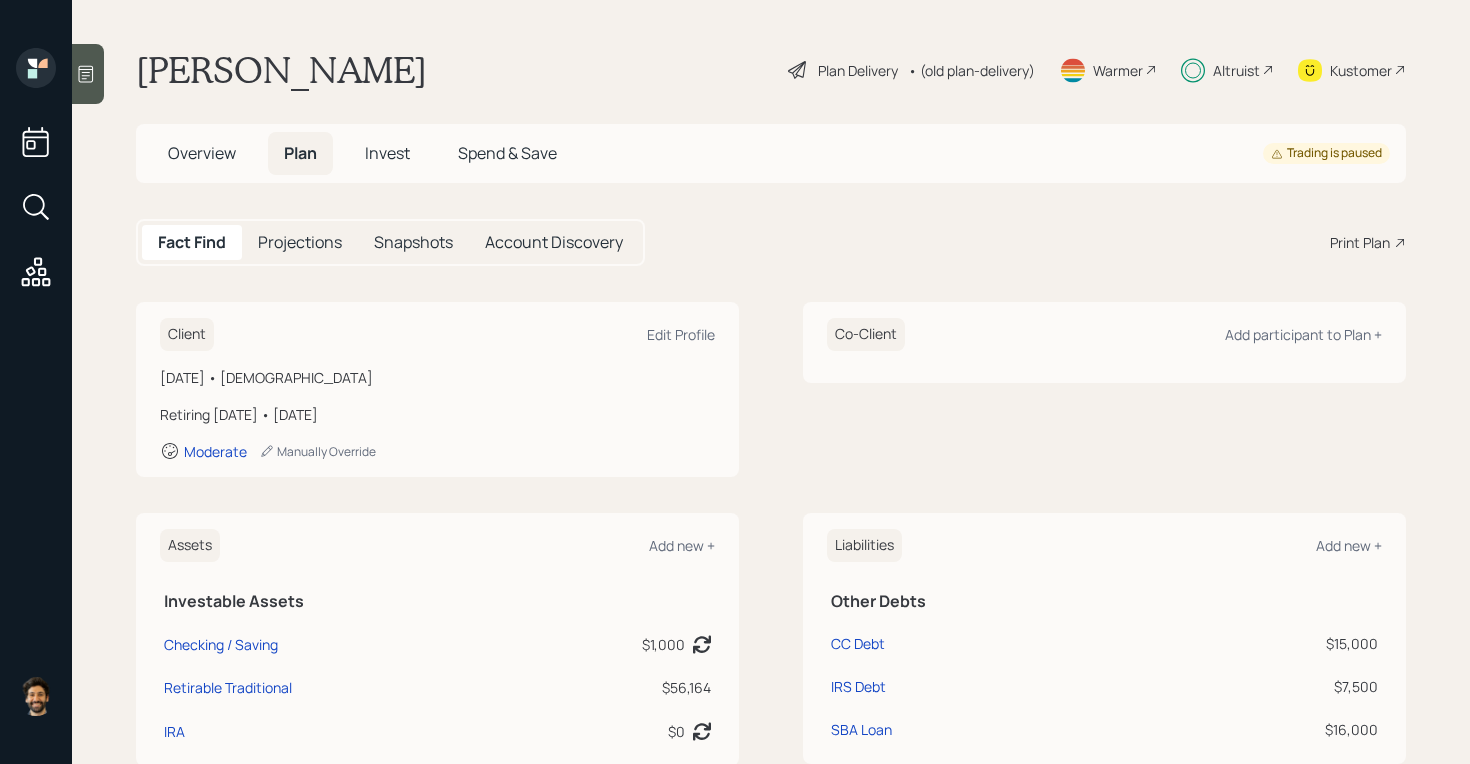 click on "Invest" at bounding box center [387, 153] 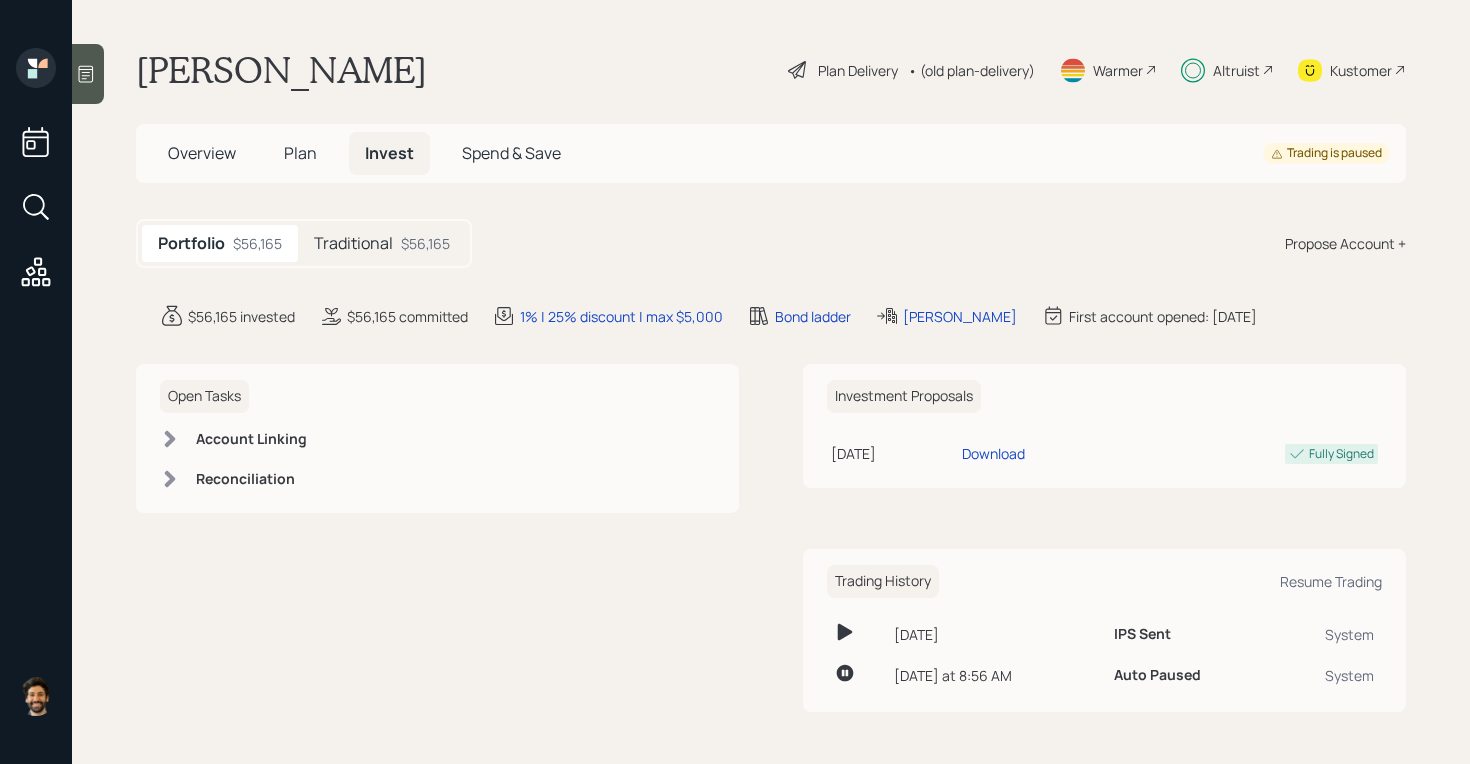 click on "Traditional" at bounding box center (353, 243) 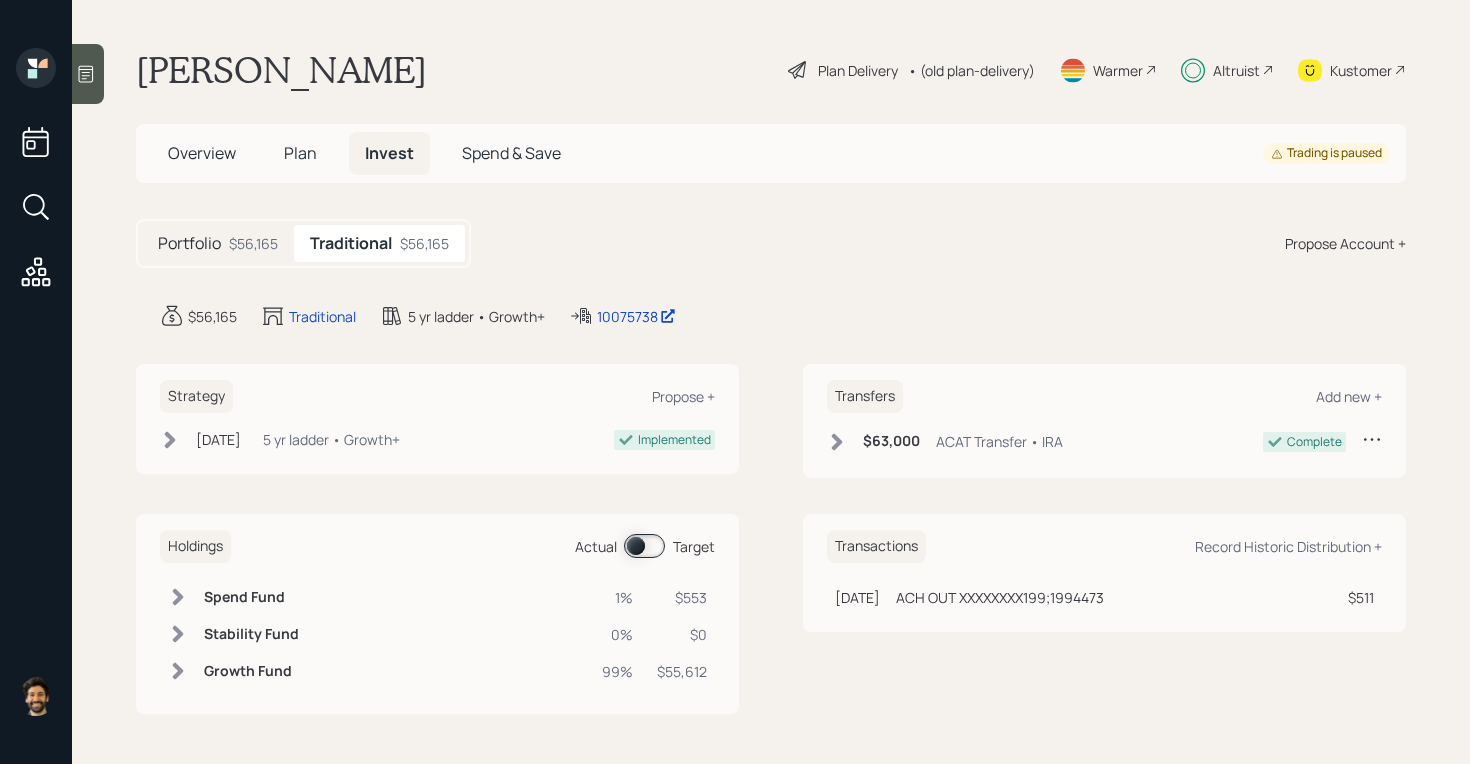 click at bounding box center [644, 546] 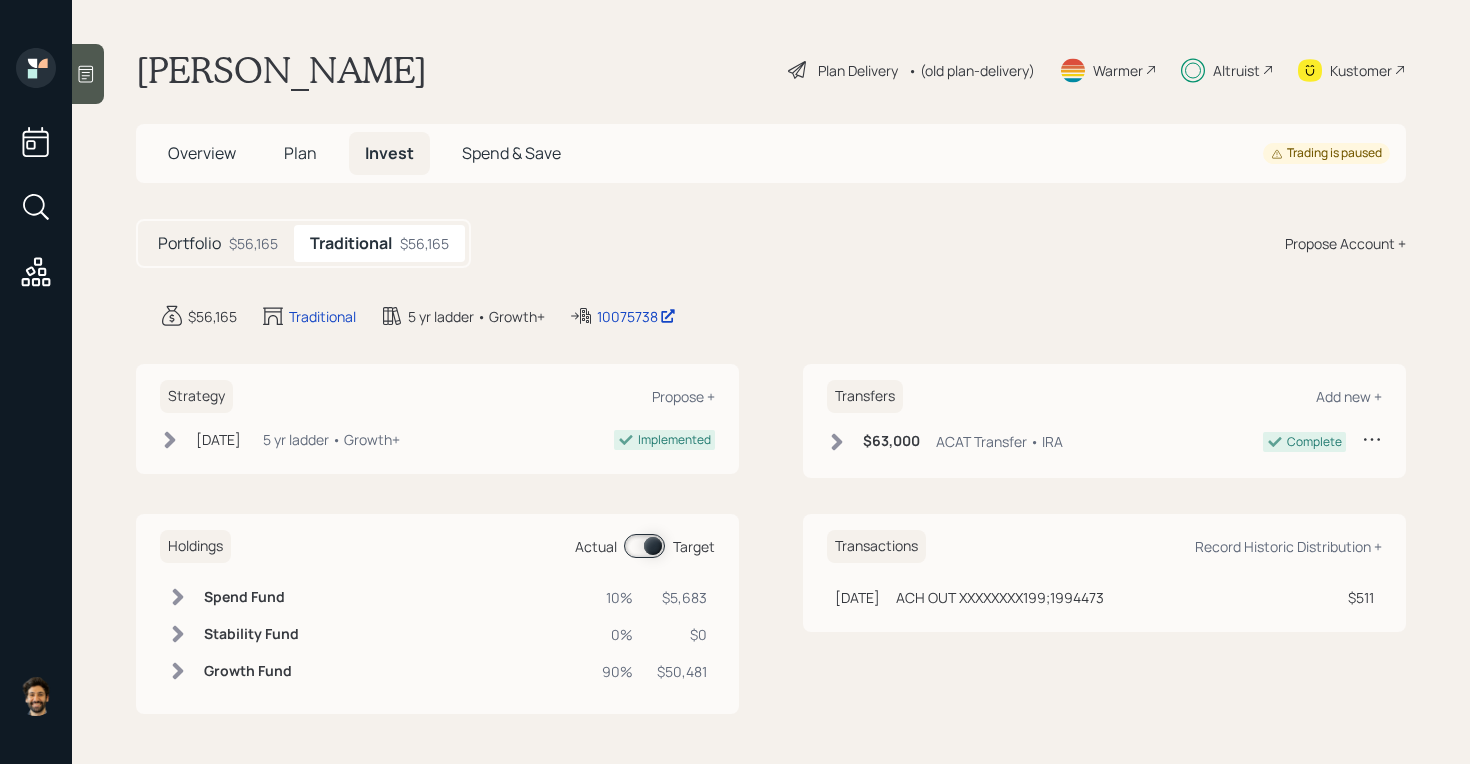 click on "Spend Fund" at bounding box center [251, 597] 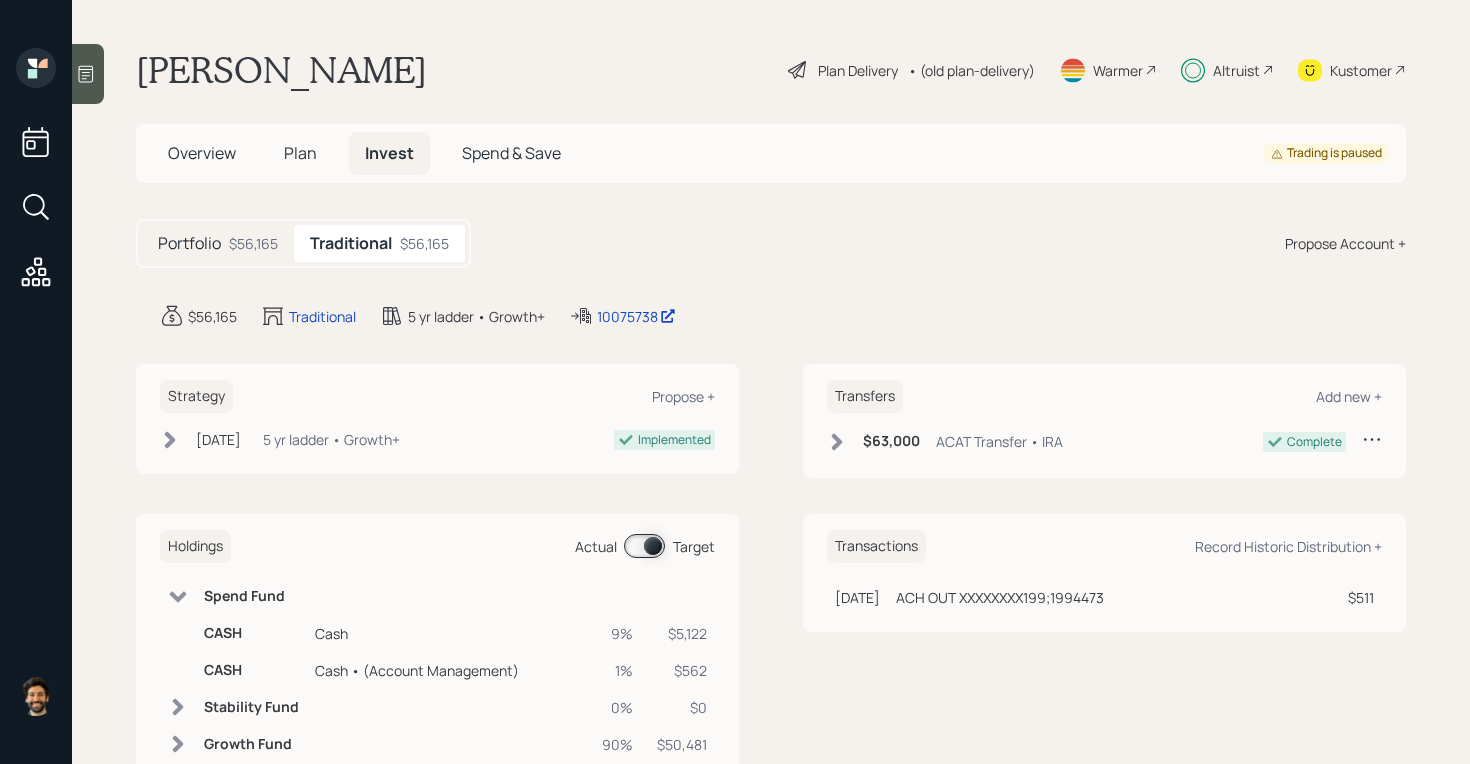 click on "Spend Fund" at bounding box center [251, 596] 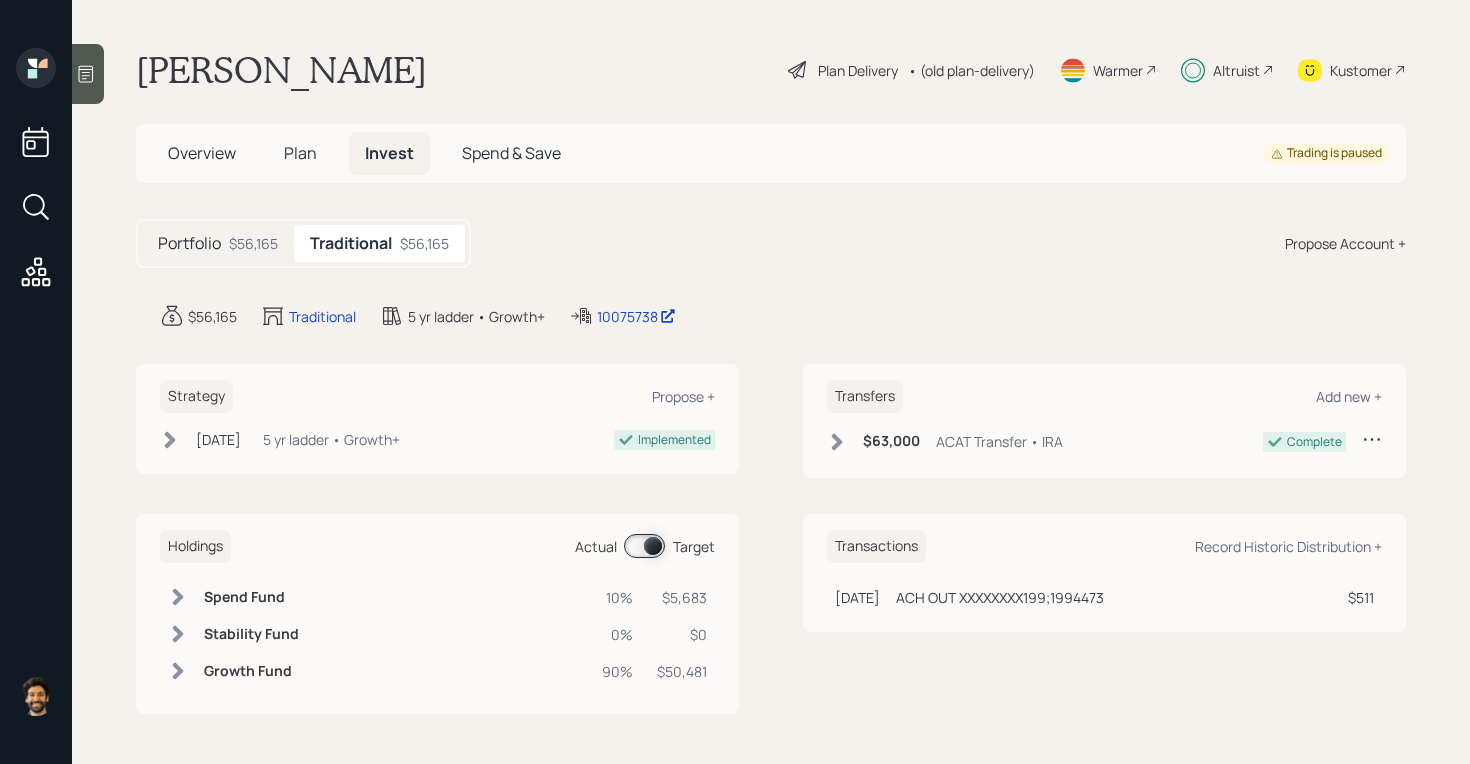 click on "Plan" at bounding box center [300, 153] 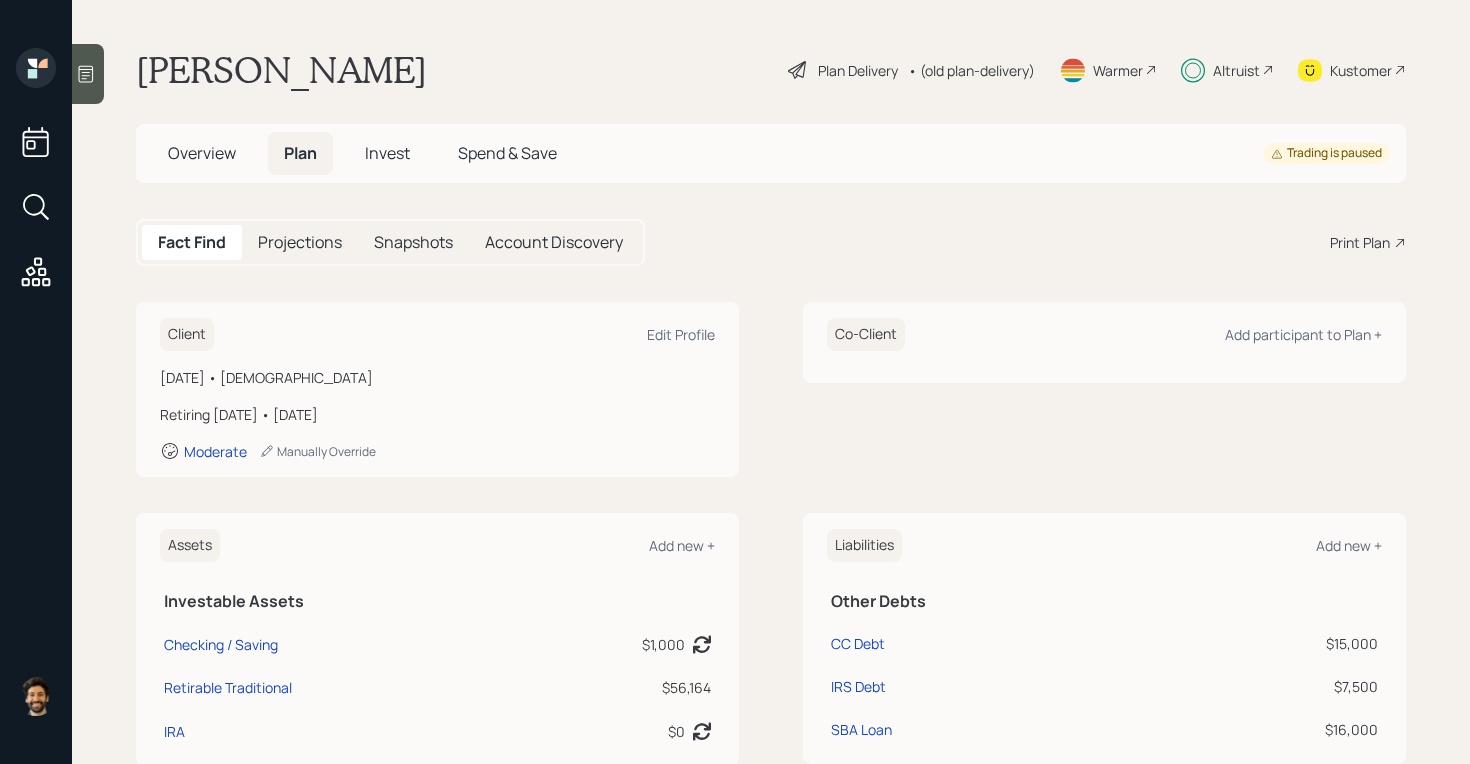 click on "Invest" at bounding box center [387, 153] 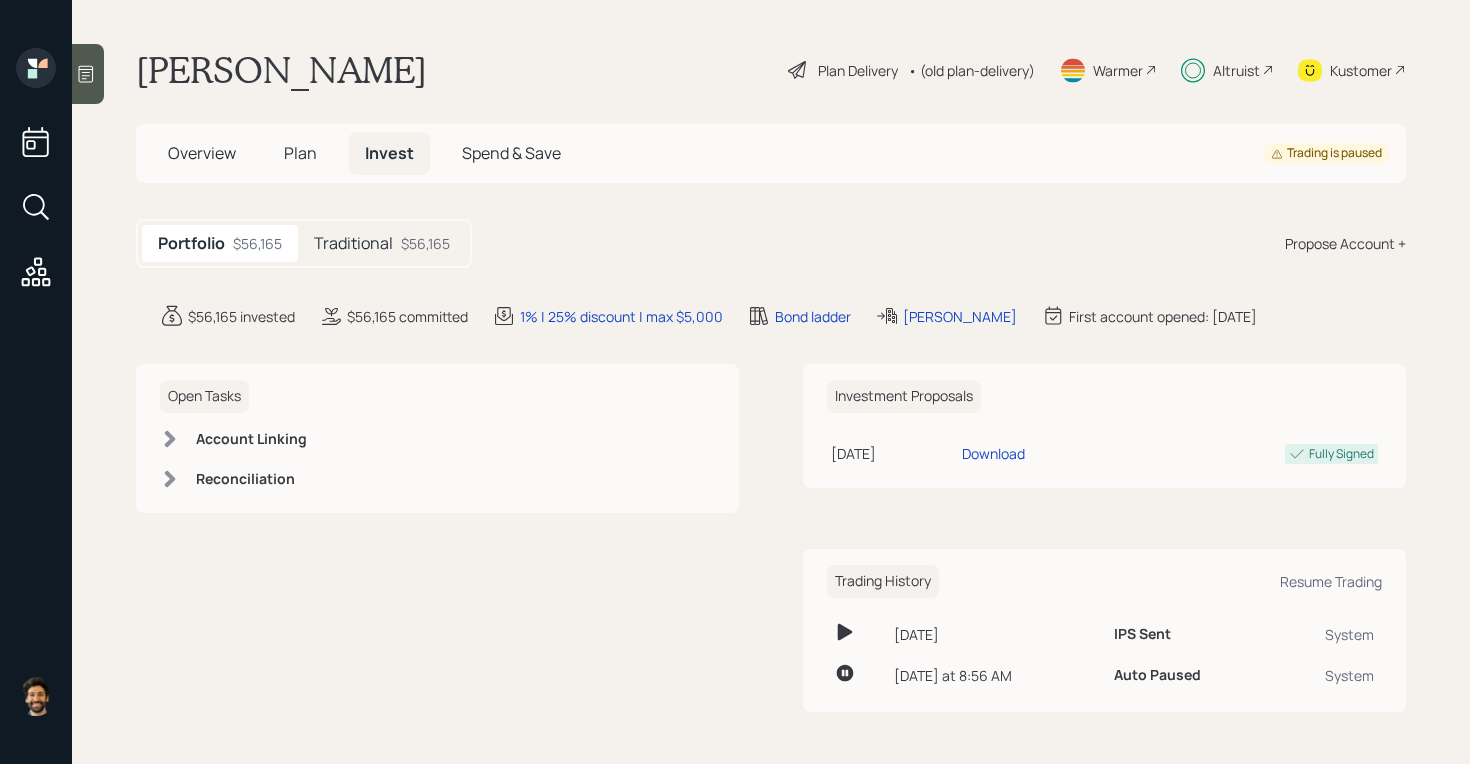 click on "Plan" at bounding box center (300, 153) 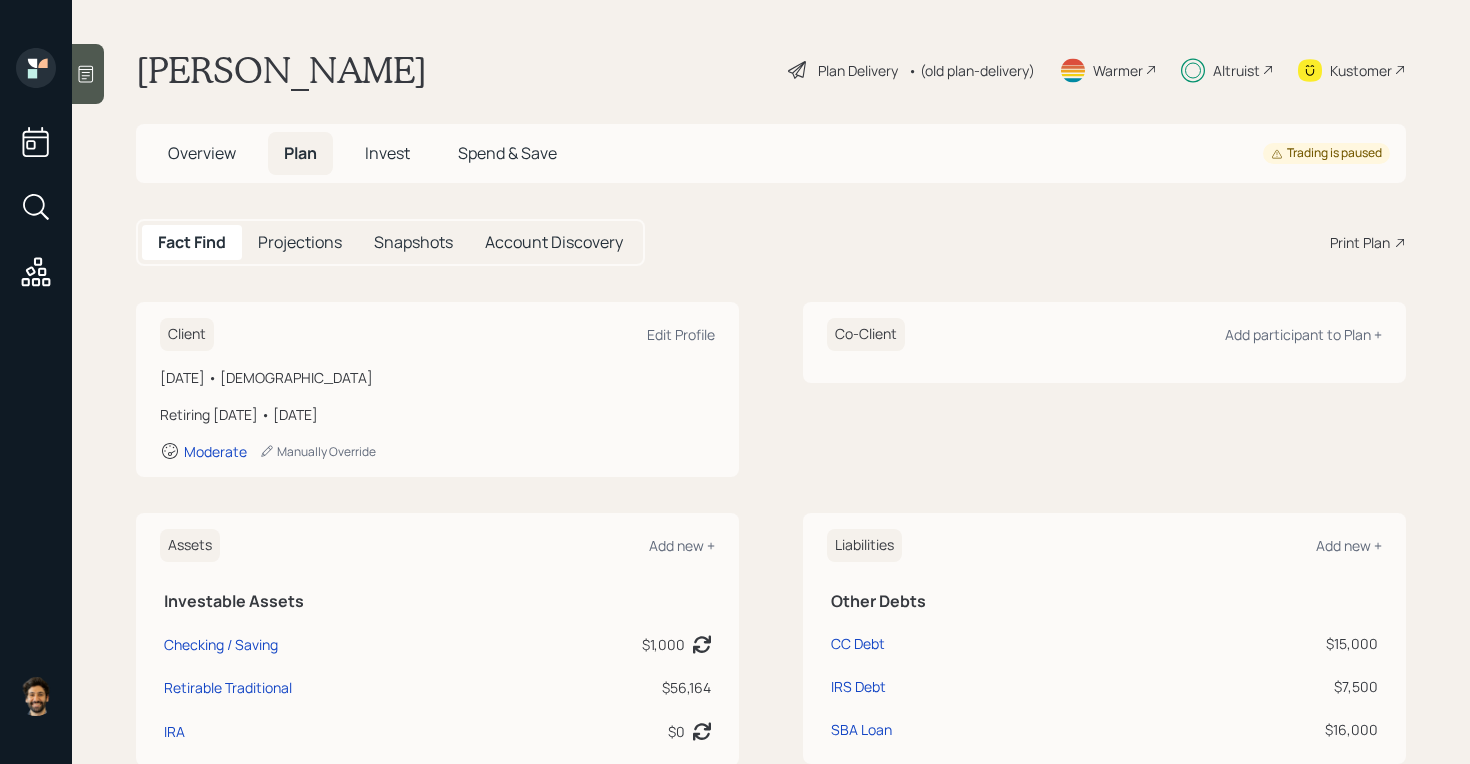 scroll, scrollTop: 740, scrollLeft: 0, axis: vertical 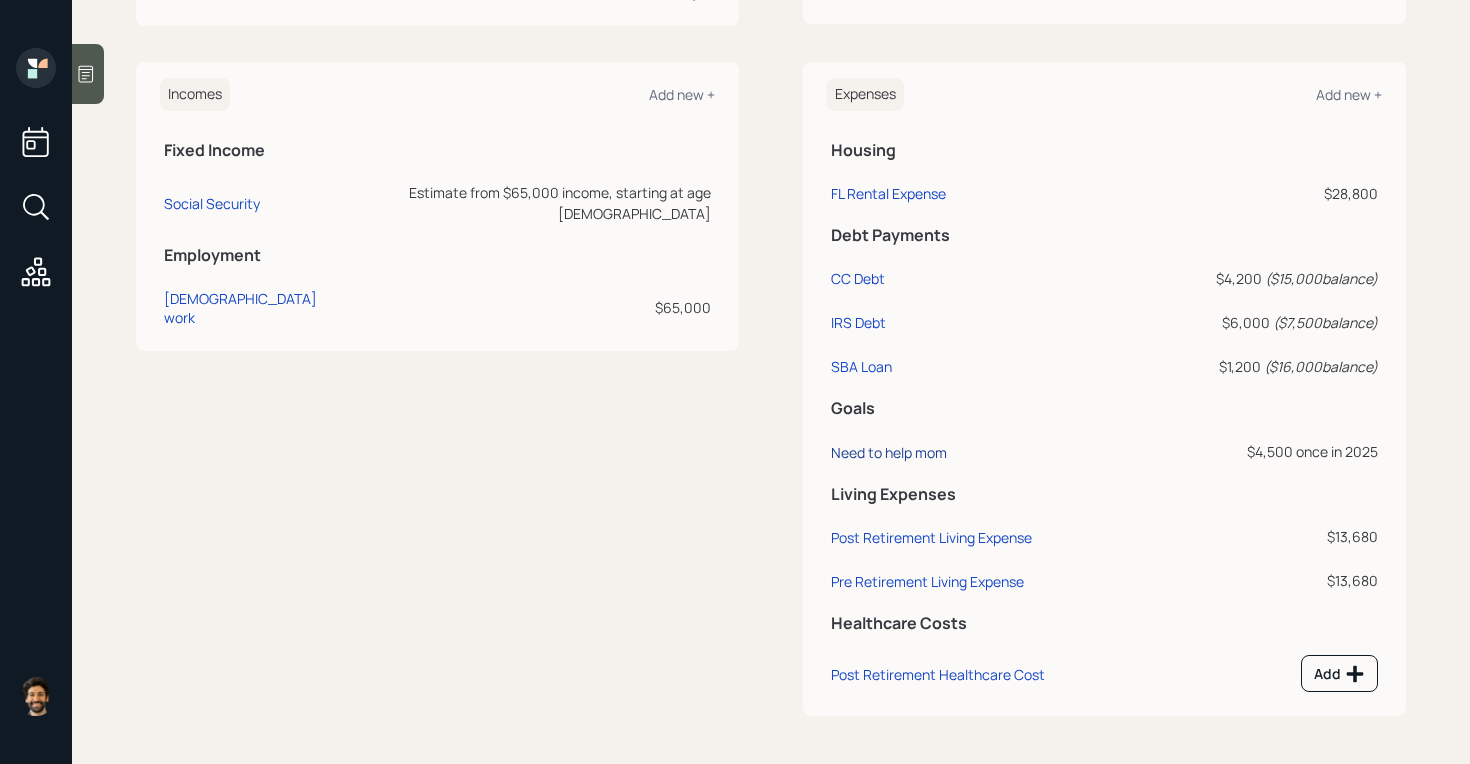 click on "Need to help mom" at bounding box center [889, 452] 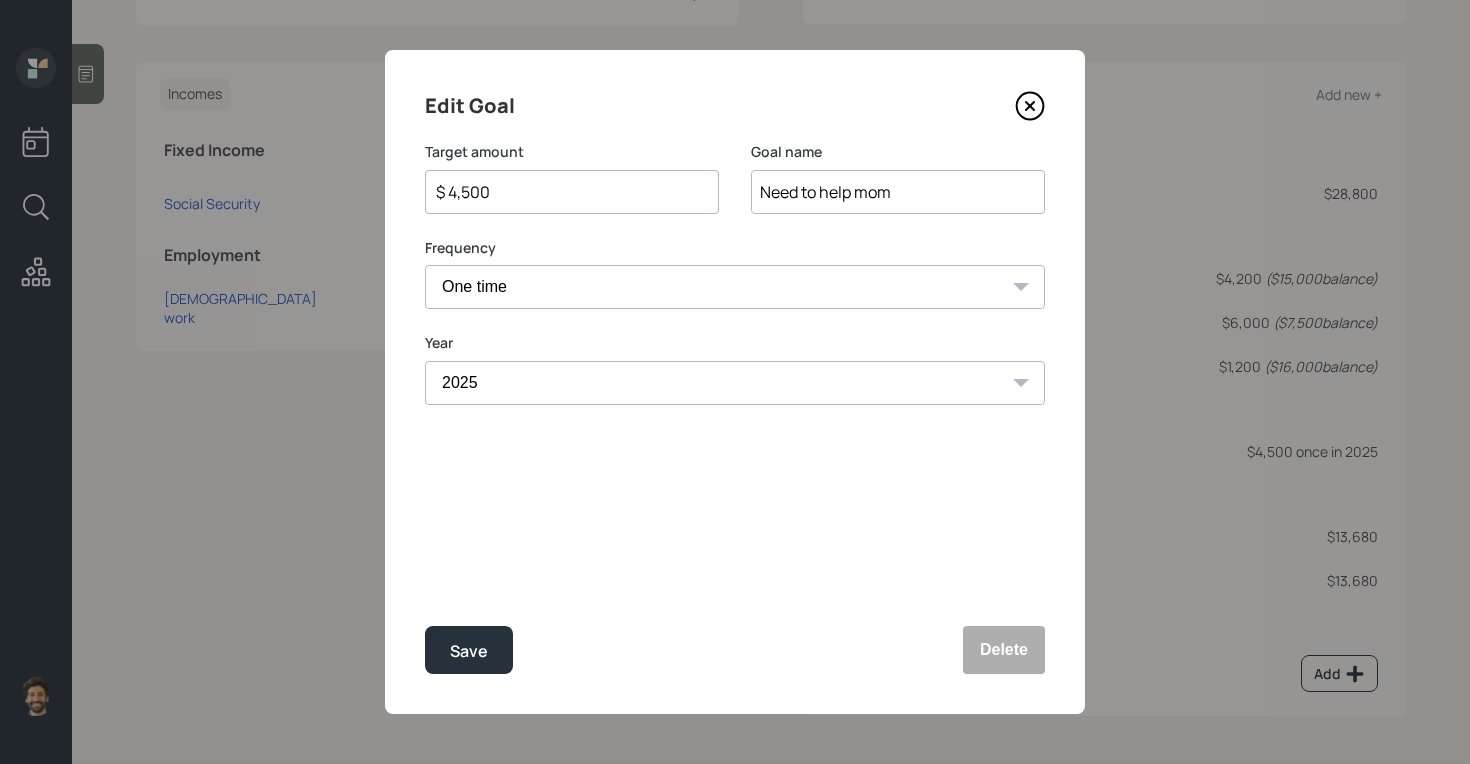 click on "$ 4,500" at bounding box center (564, 192) 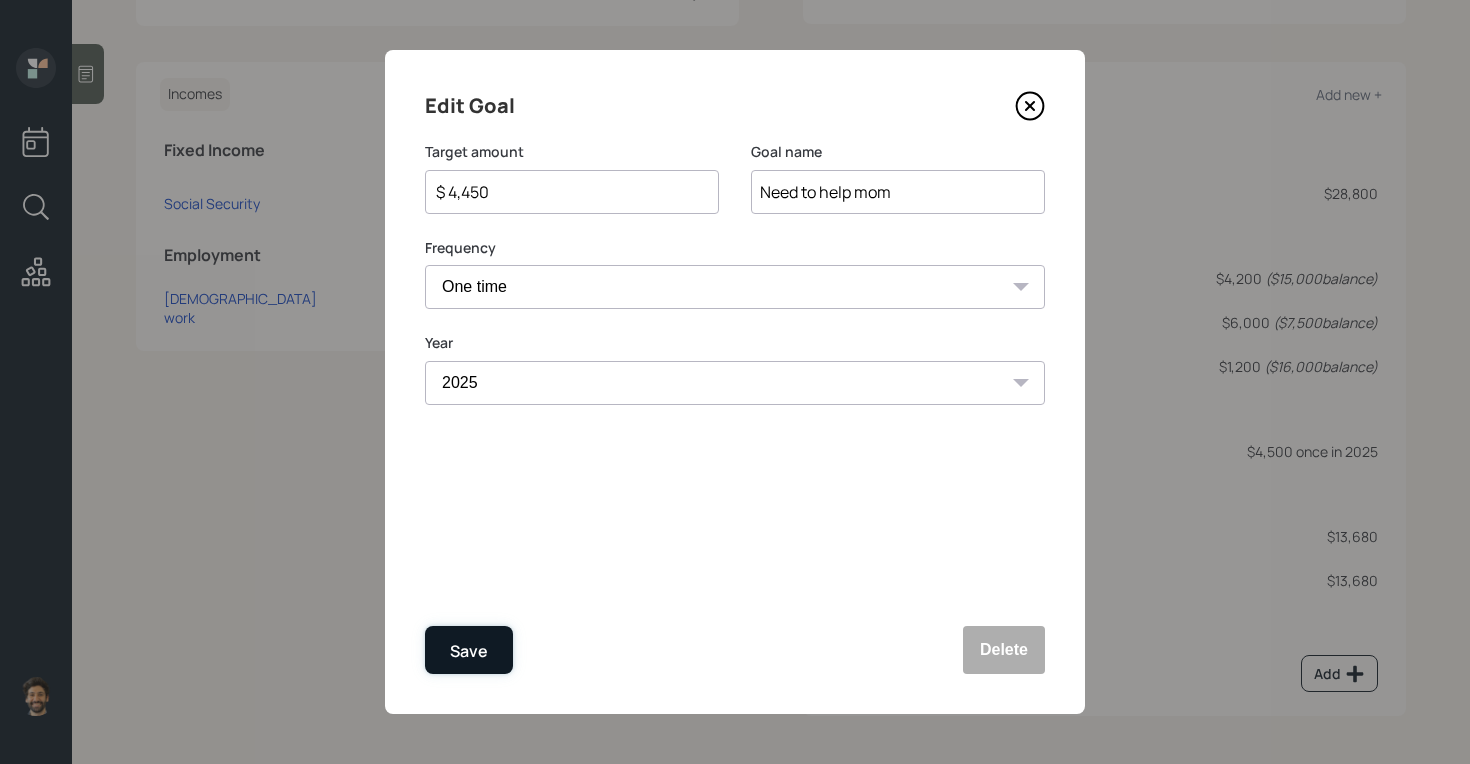 click on "Save" at bounding box center [469, 651] 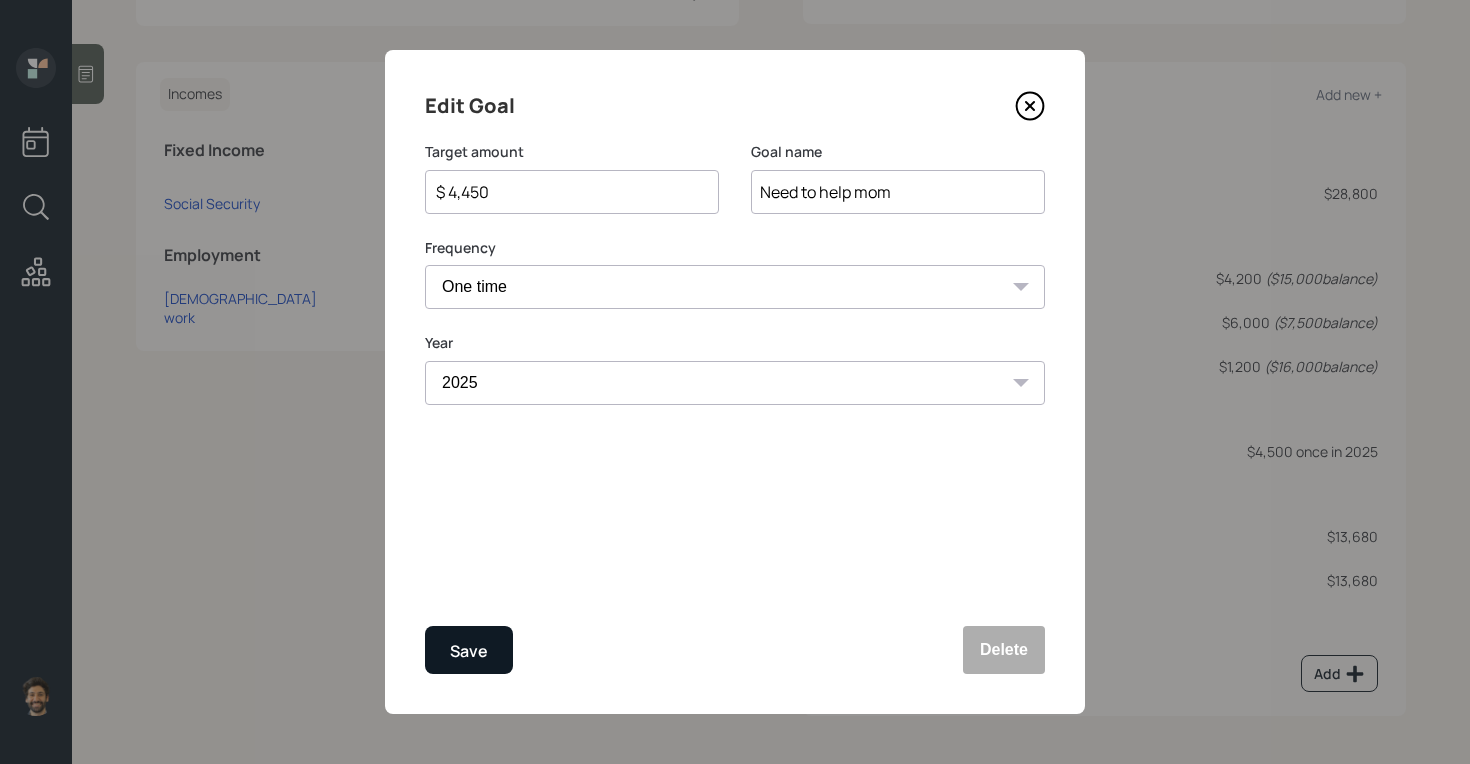 type on "$ 4,500" 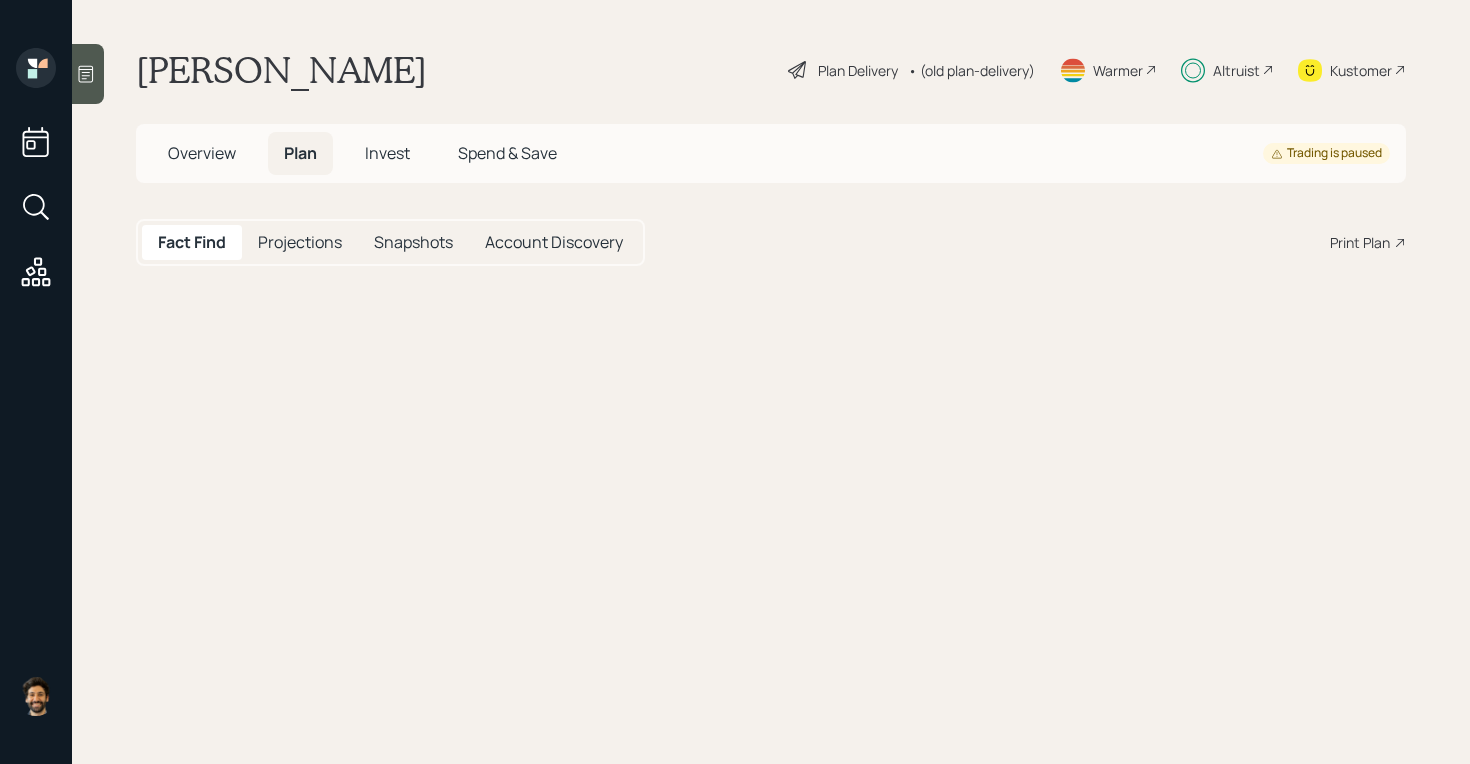 scroll, scrollTop: 0, scrollLeft: 0, axis: both 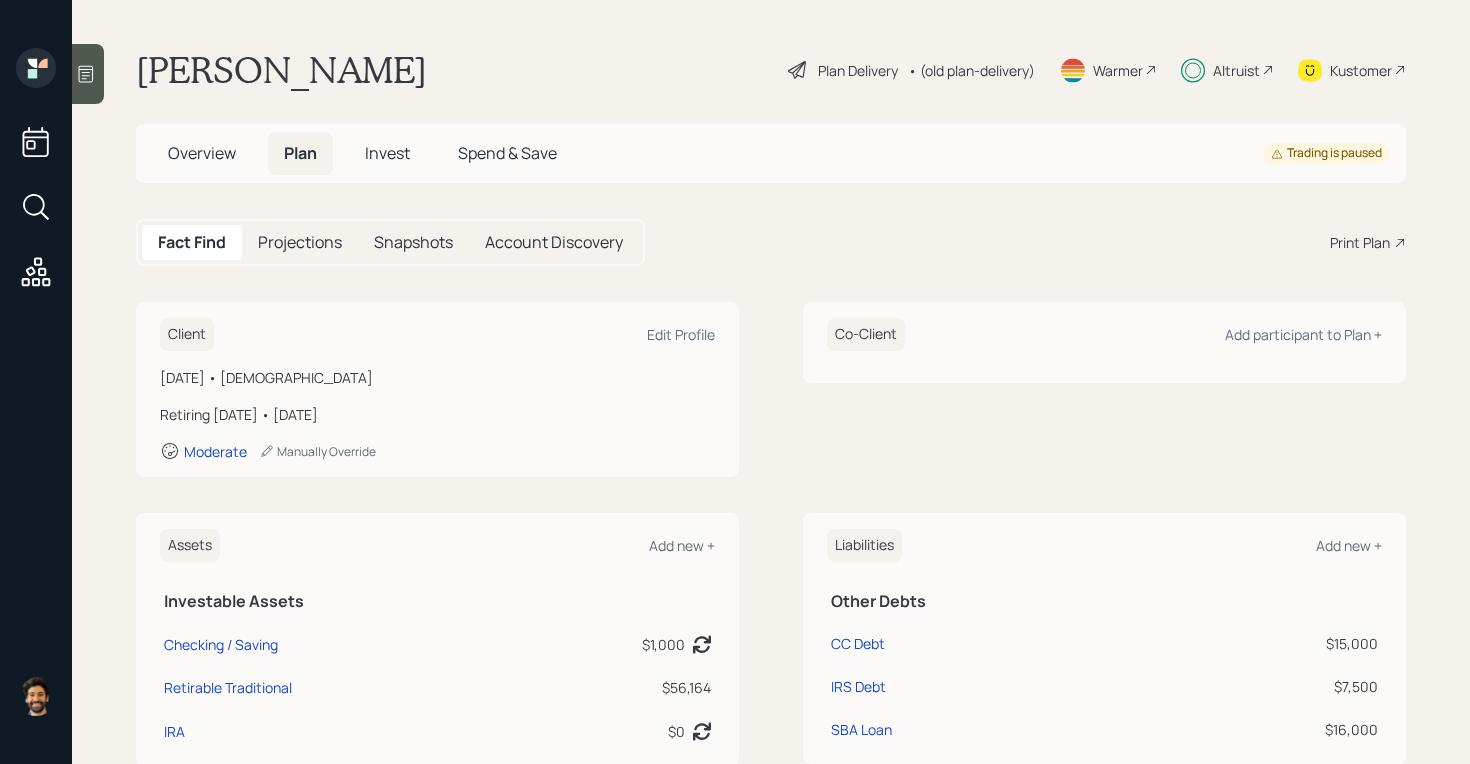 click on "Invest" at bounding box center [387, 153] 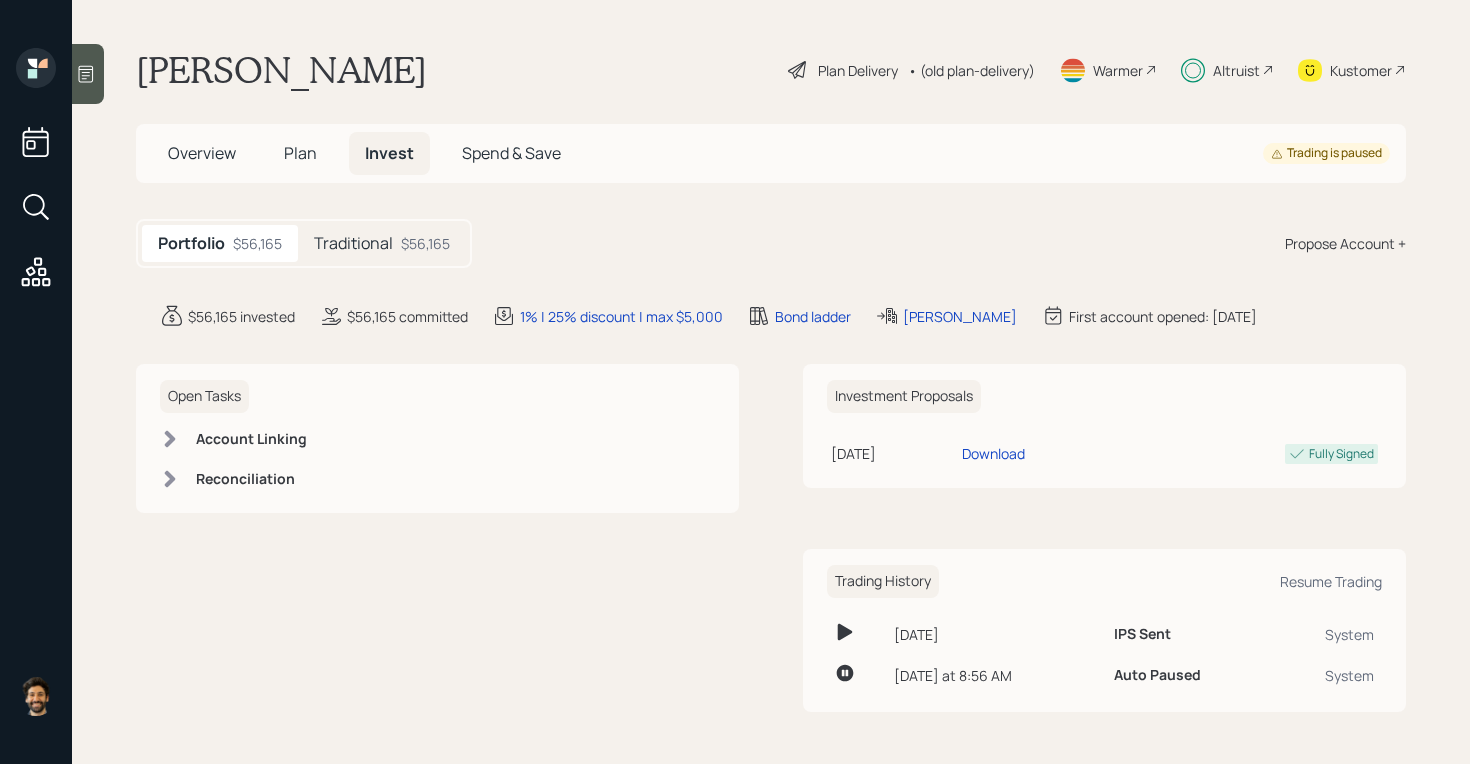click on "Traditional" at bounding box center [353, 243] 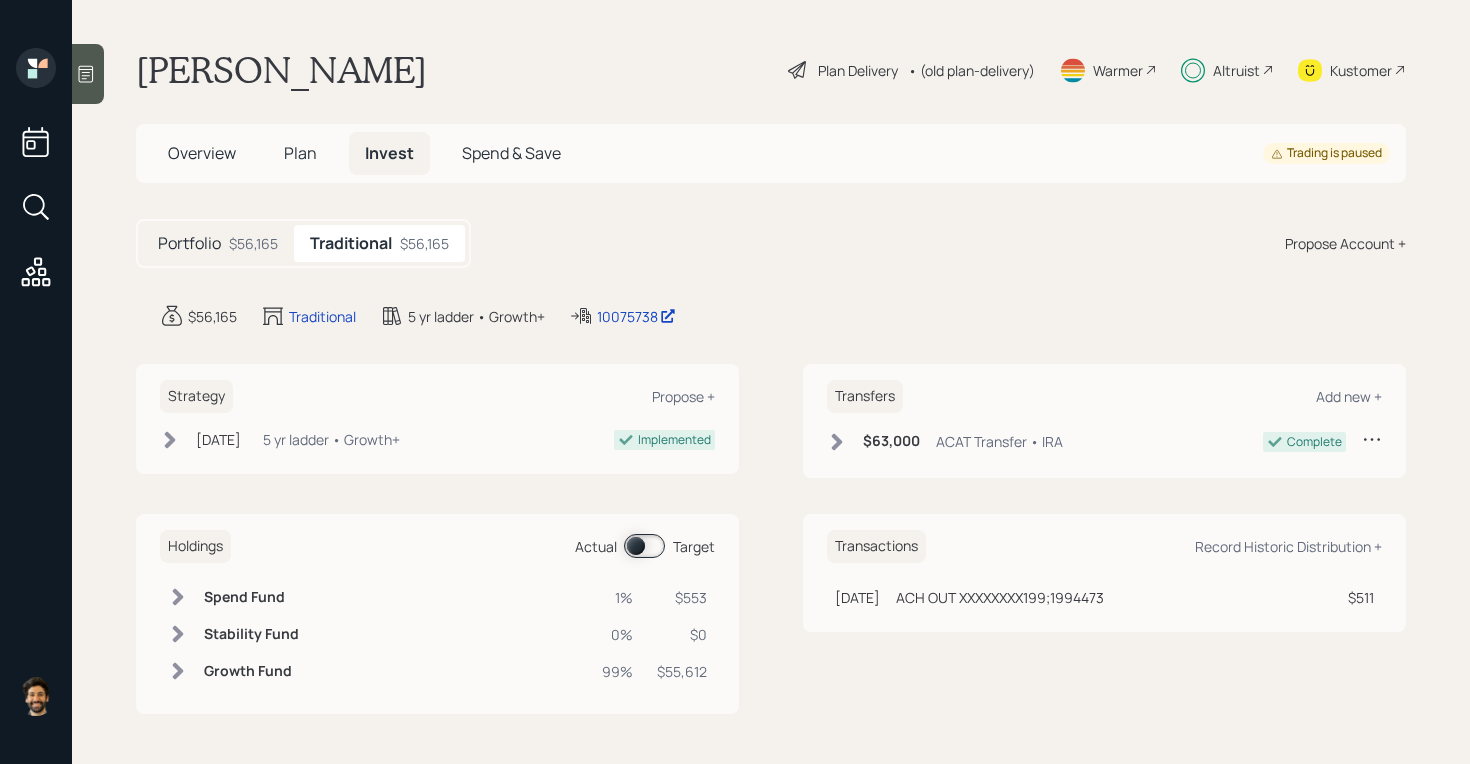 click on "$56,165" at bounding box center [253, 243] 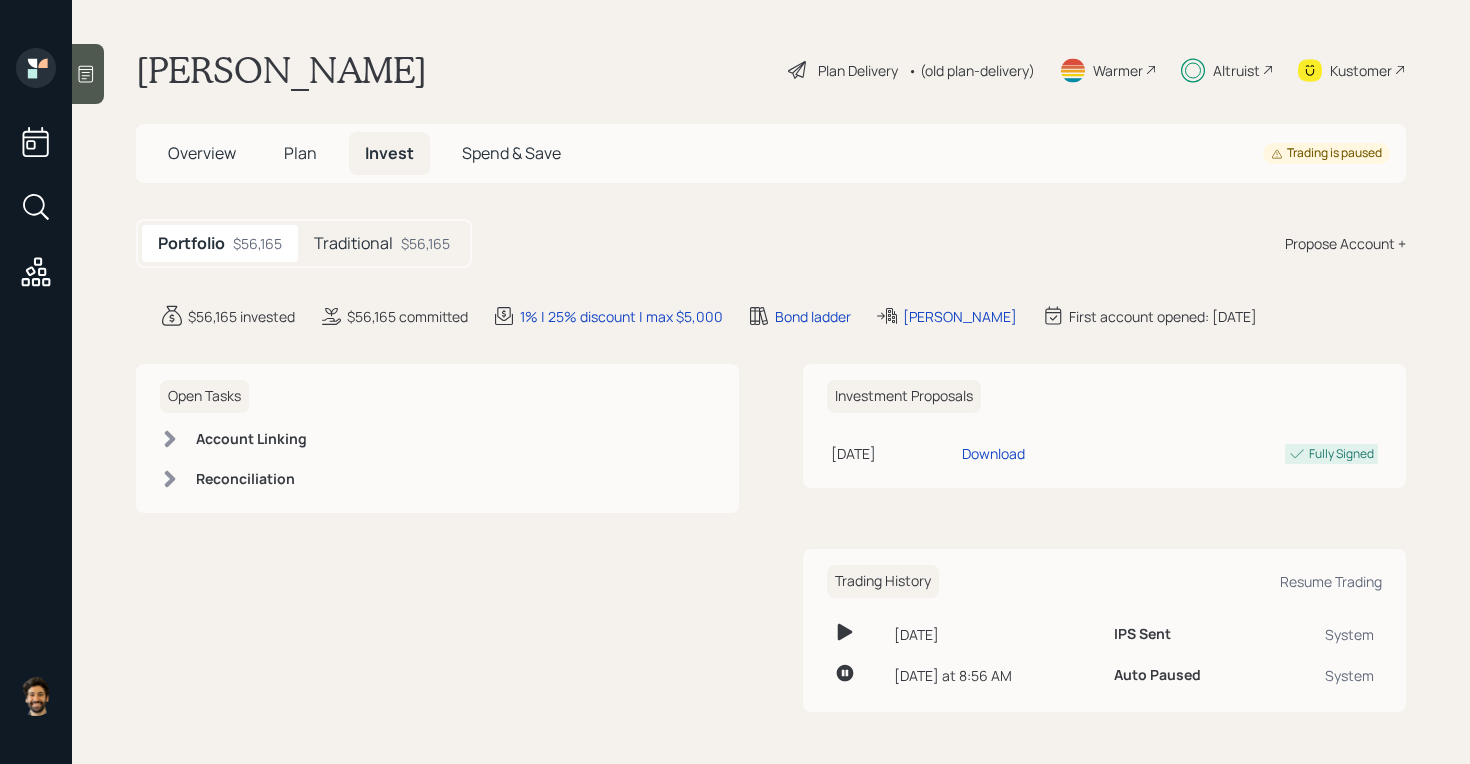 click on "Traditional" at bounding box center (353, 243) 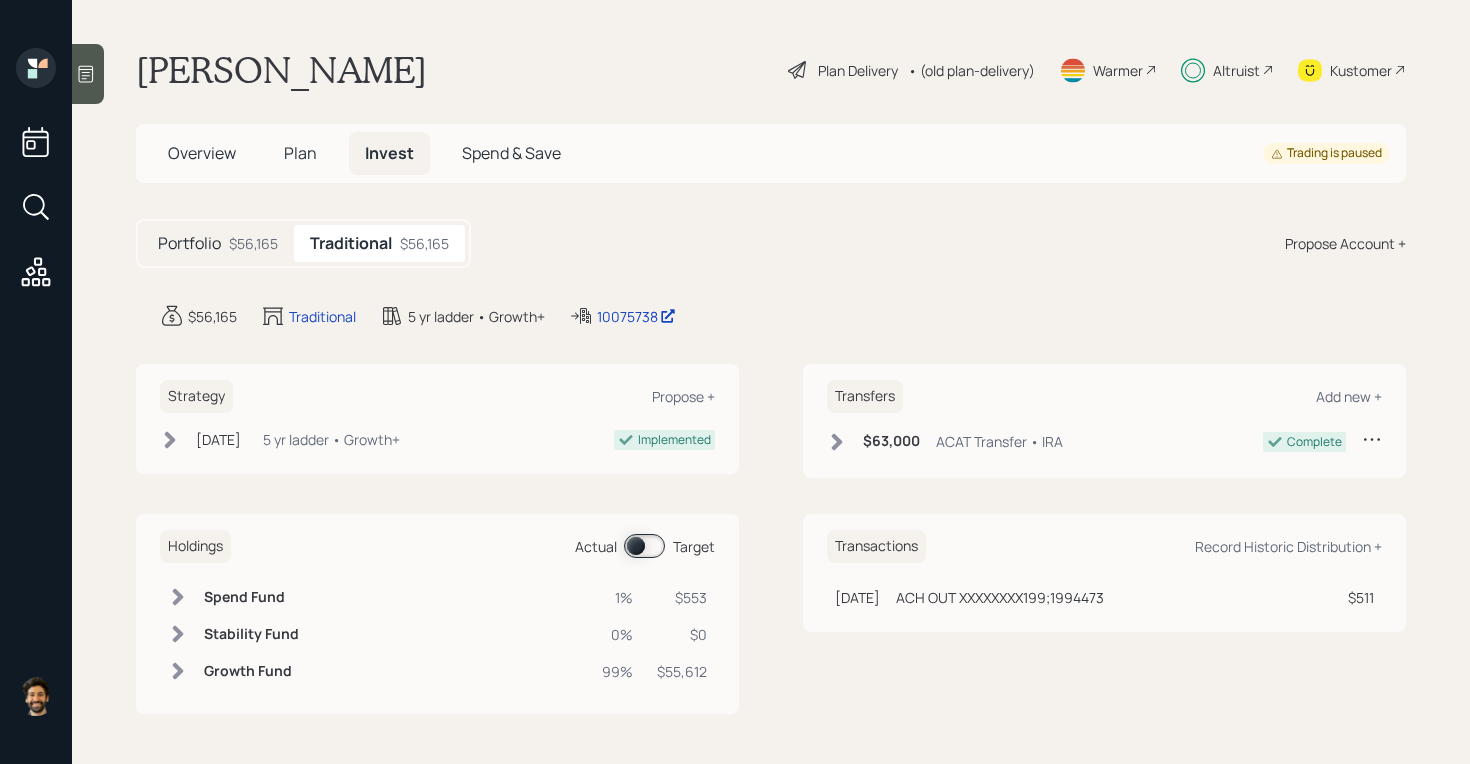 click on "Portfolio $56,165" at bounding box center (218, 243) 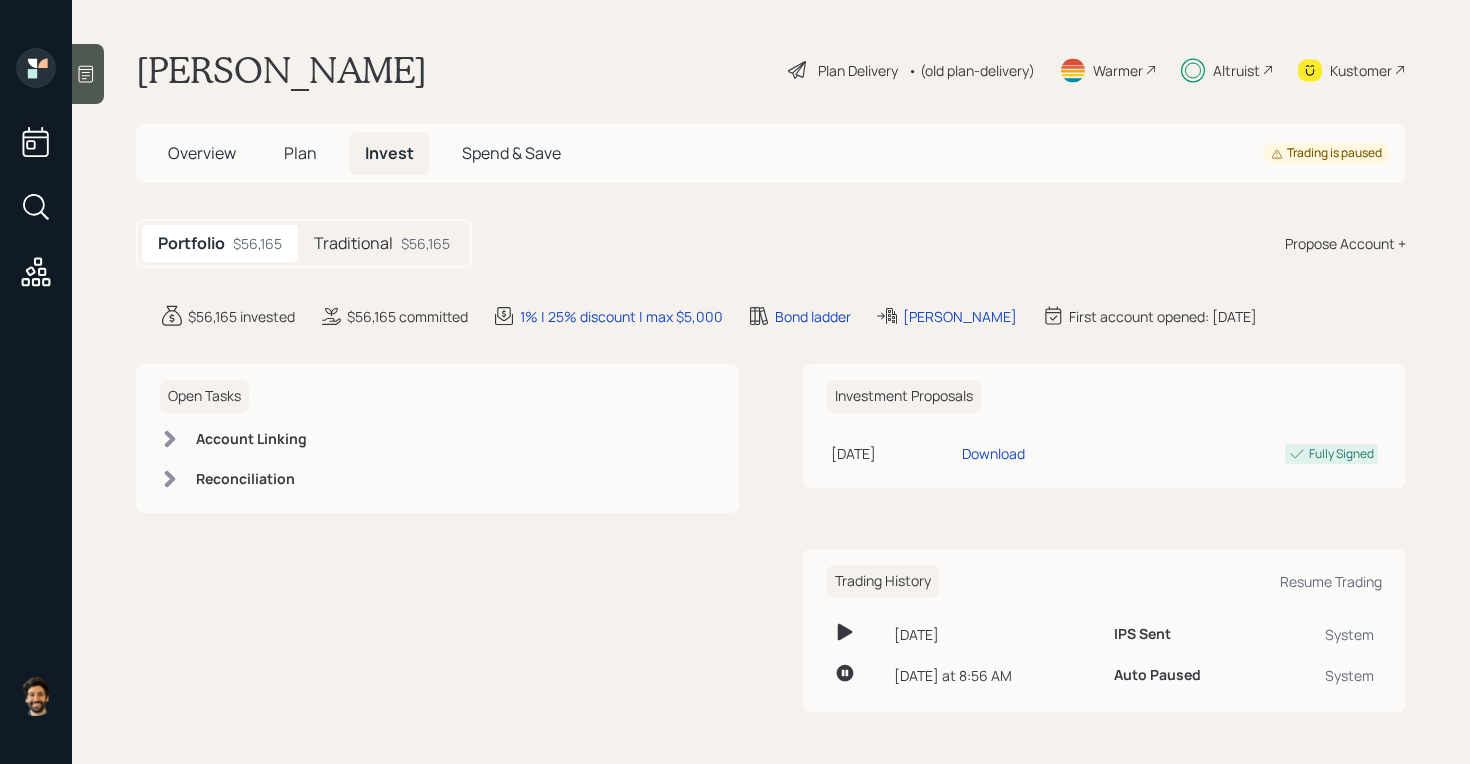 click on "Traditional $56,165" at bounding box center [382, 243] 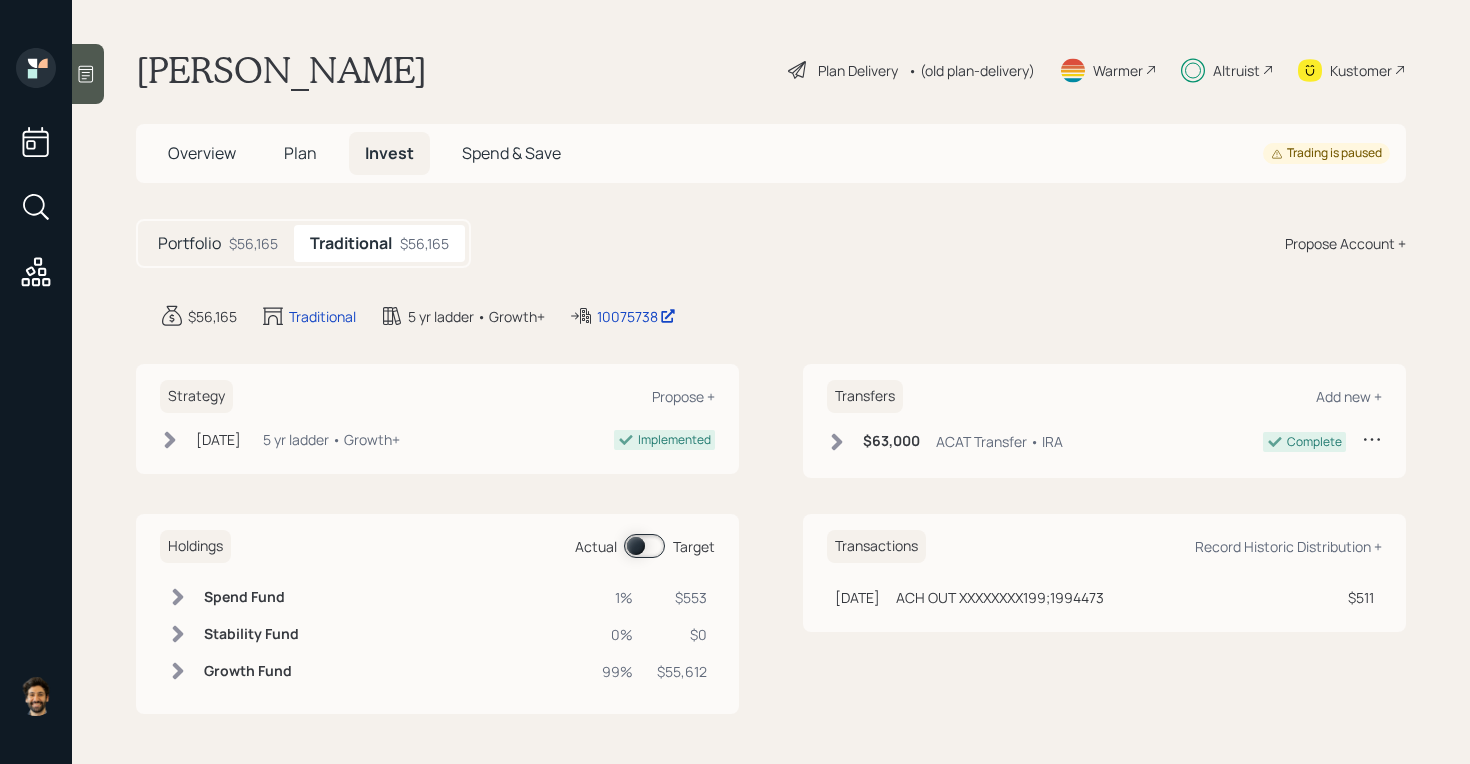 click at bounding box center (644, 546) 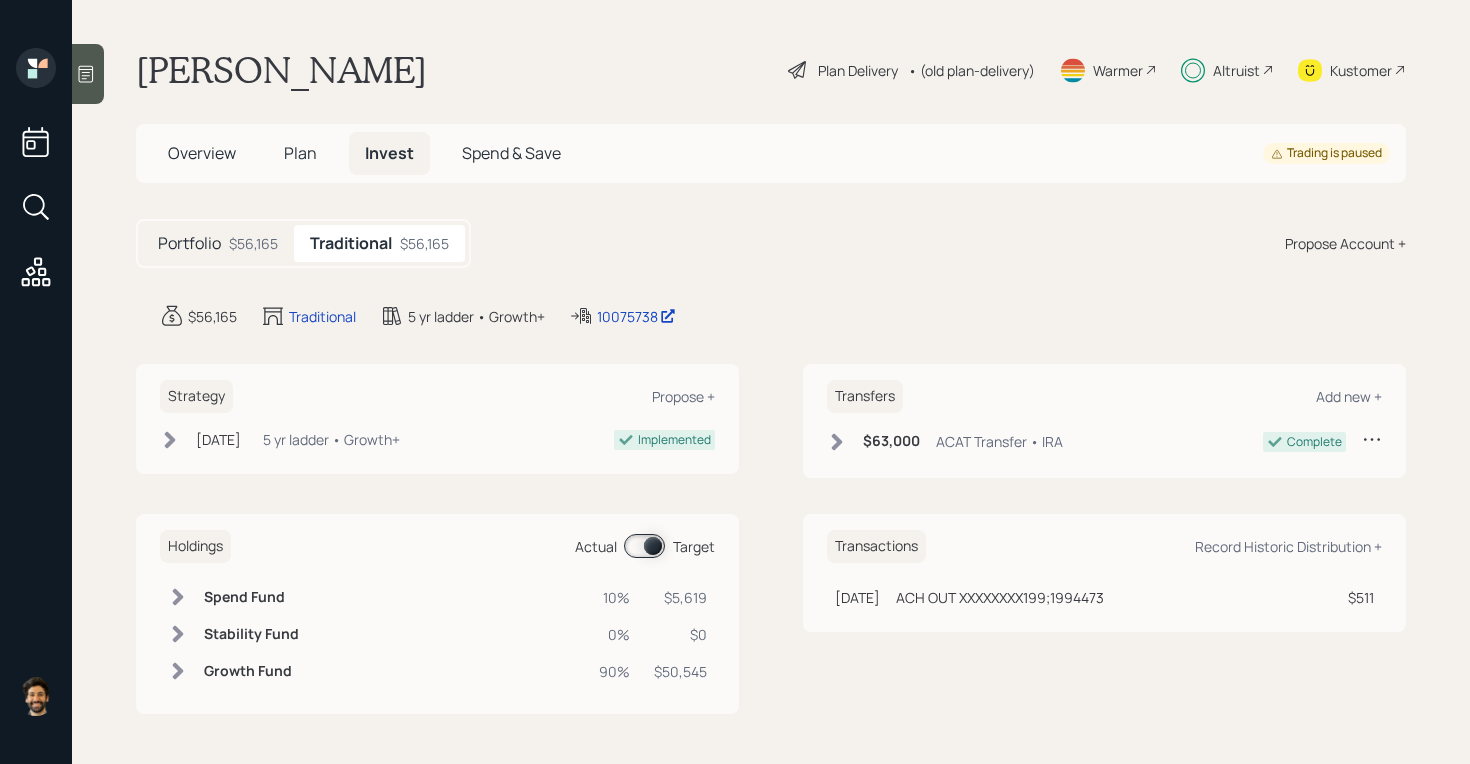 click on "Spend Fund" at bounding box center (251, 597) 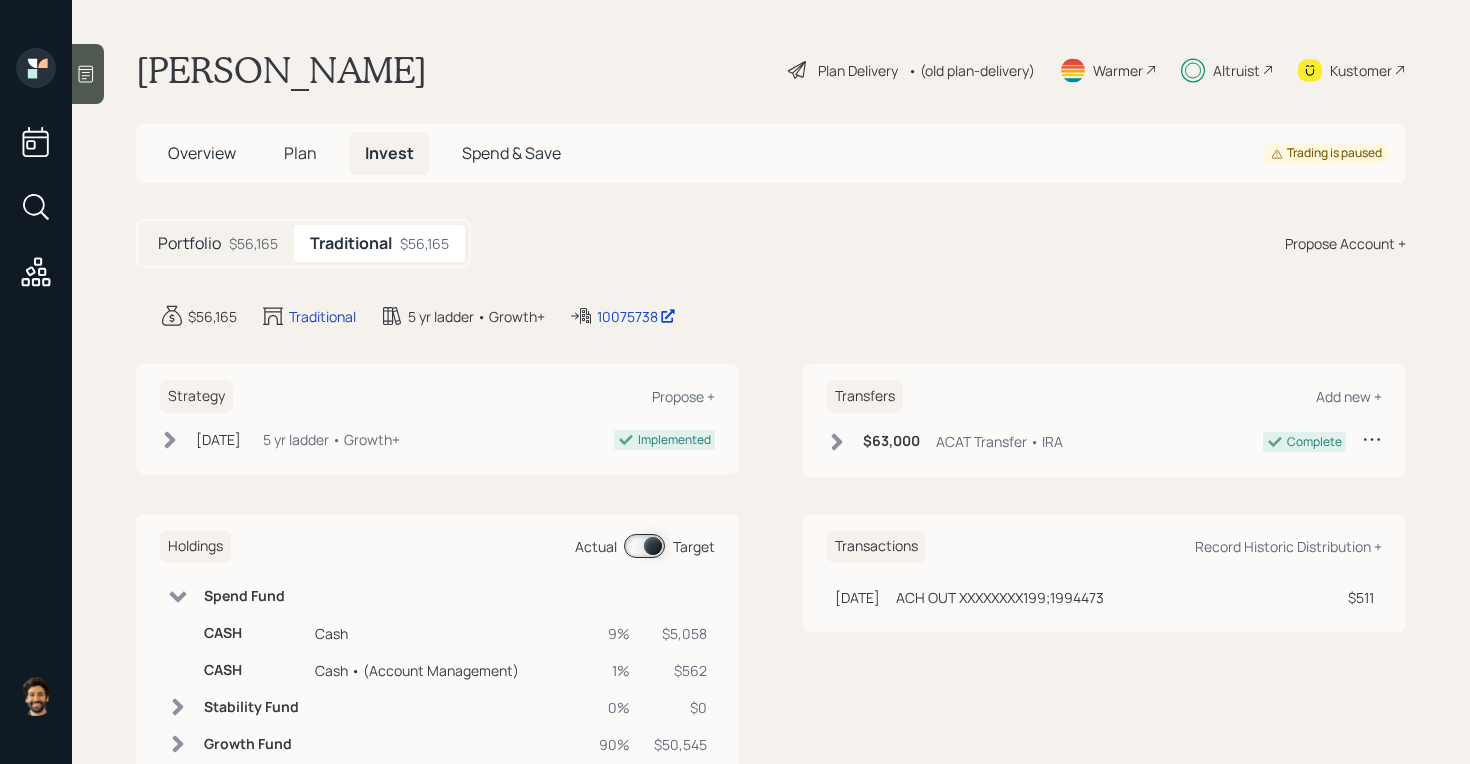 click on "Portfolio $56,165" at bounding box center [218, 243] 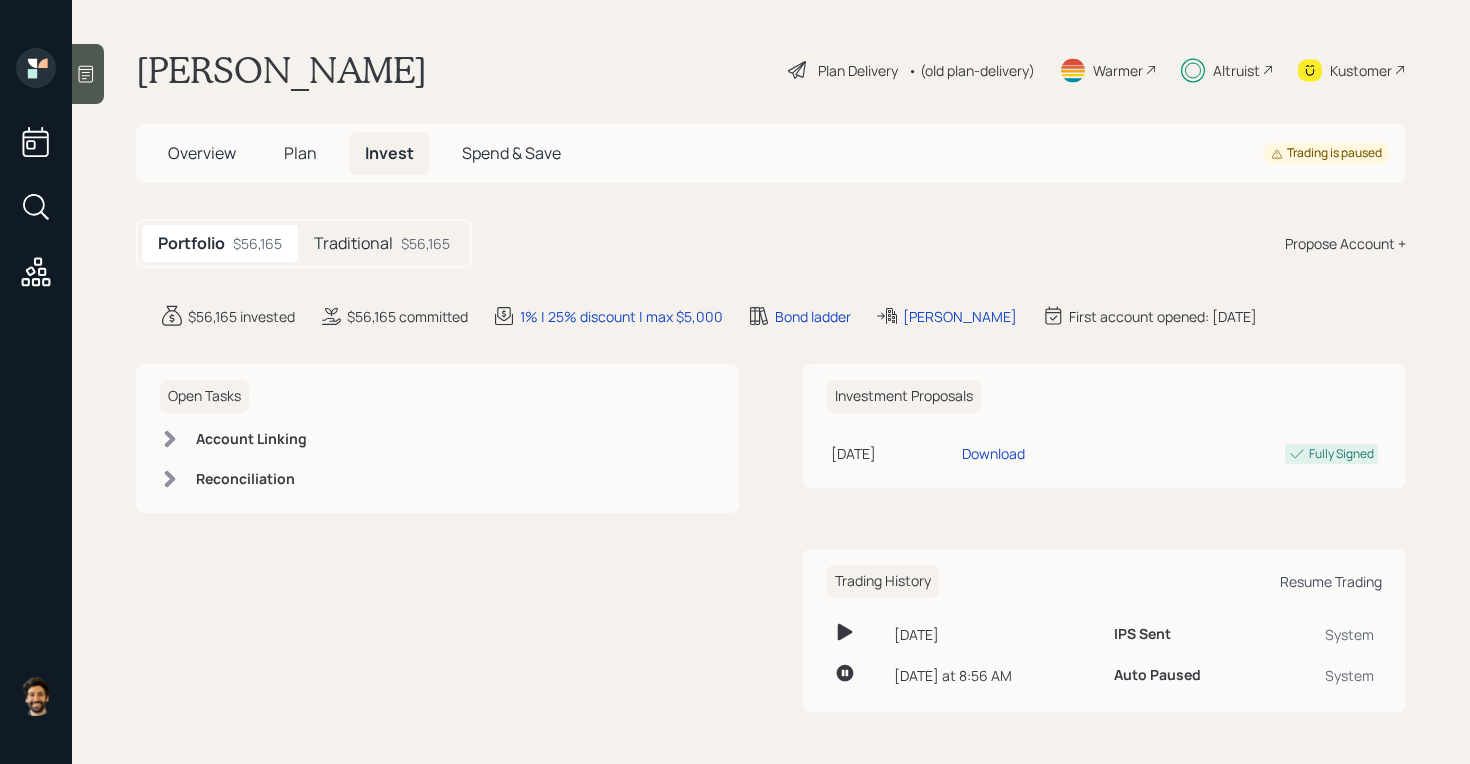 click on "Resume Trading" at bounding box center (1331, 581) 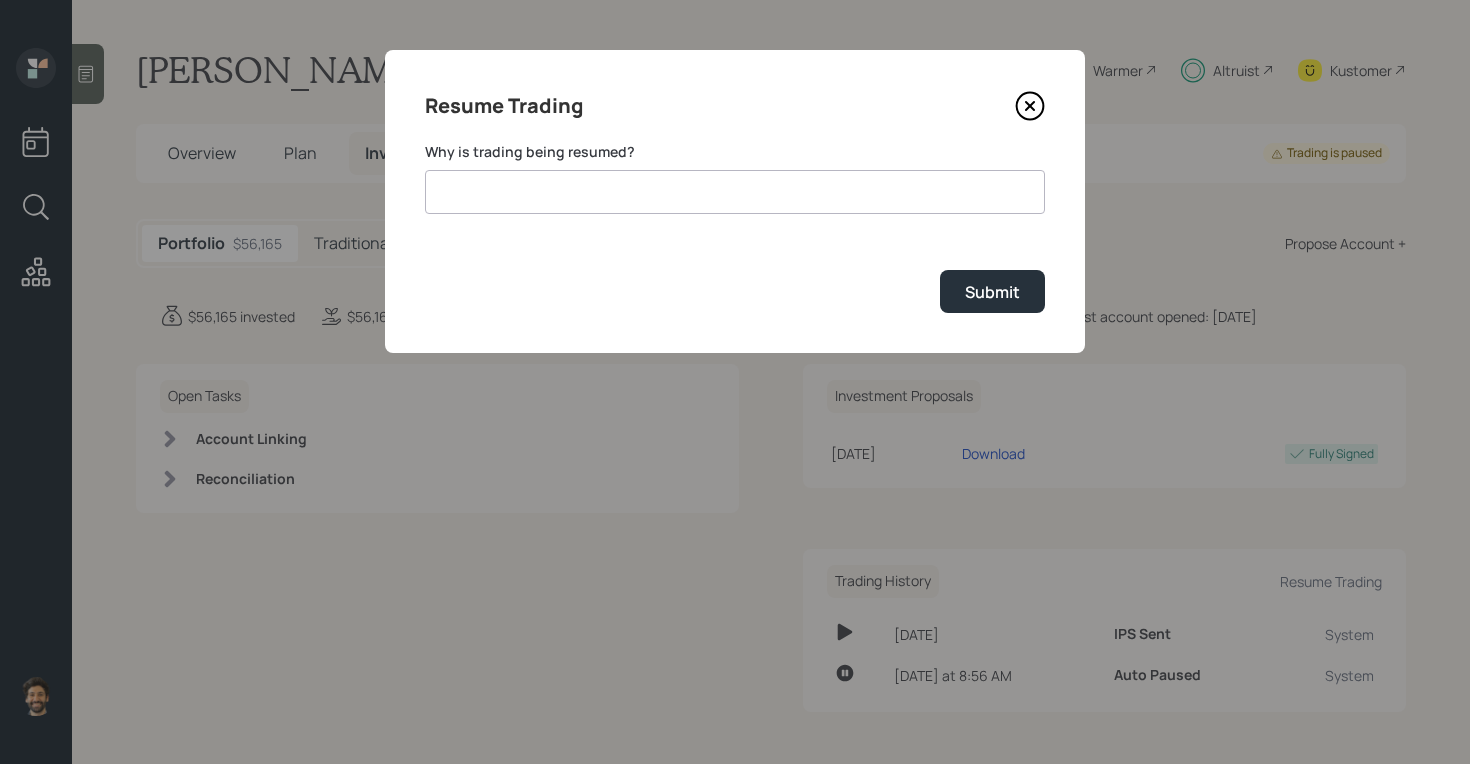 click at bounding box center [735, 192] 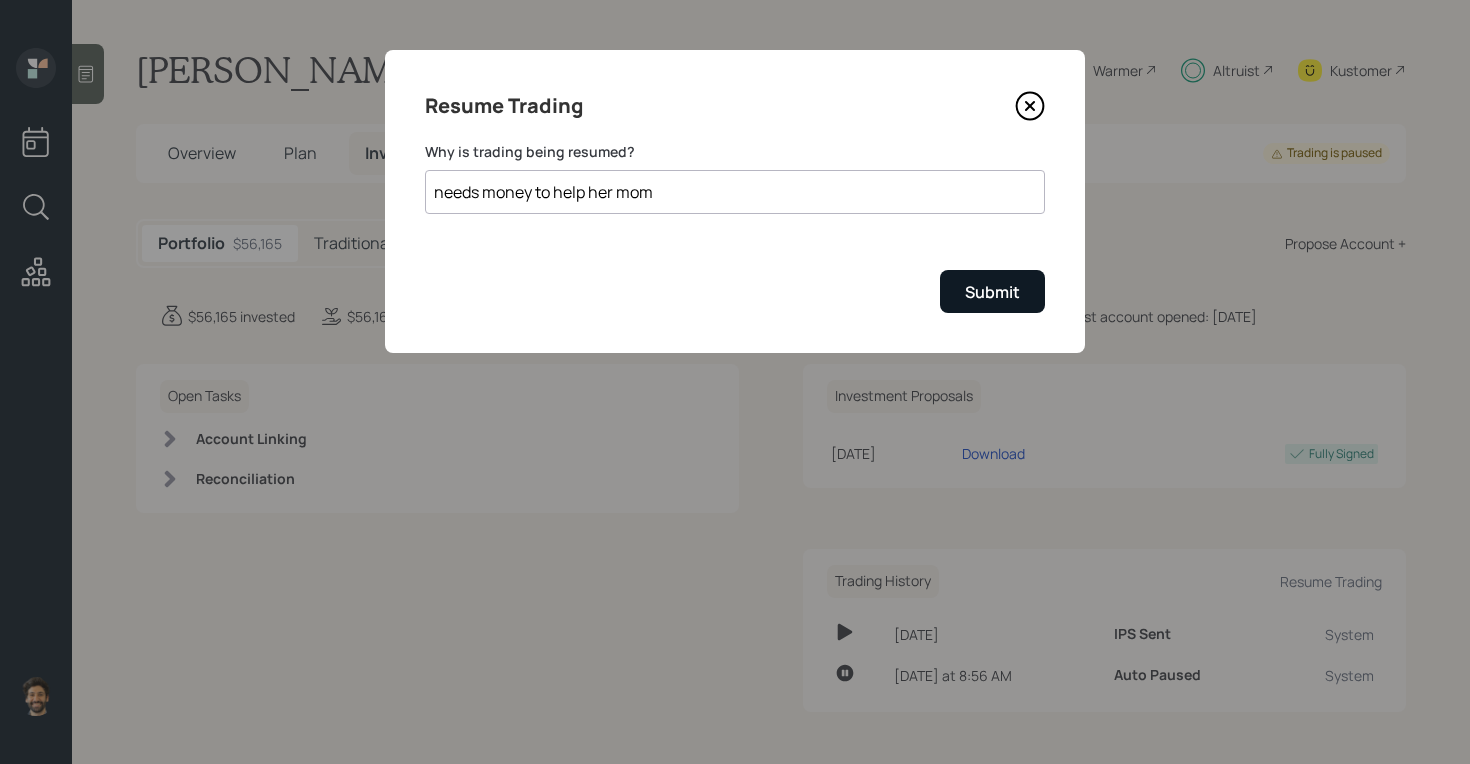 type on "needs money to help her mom" 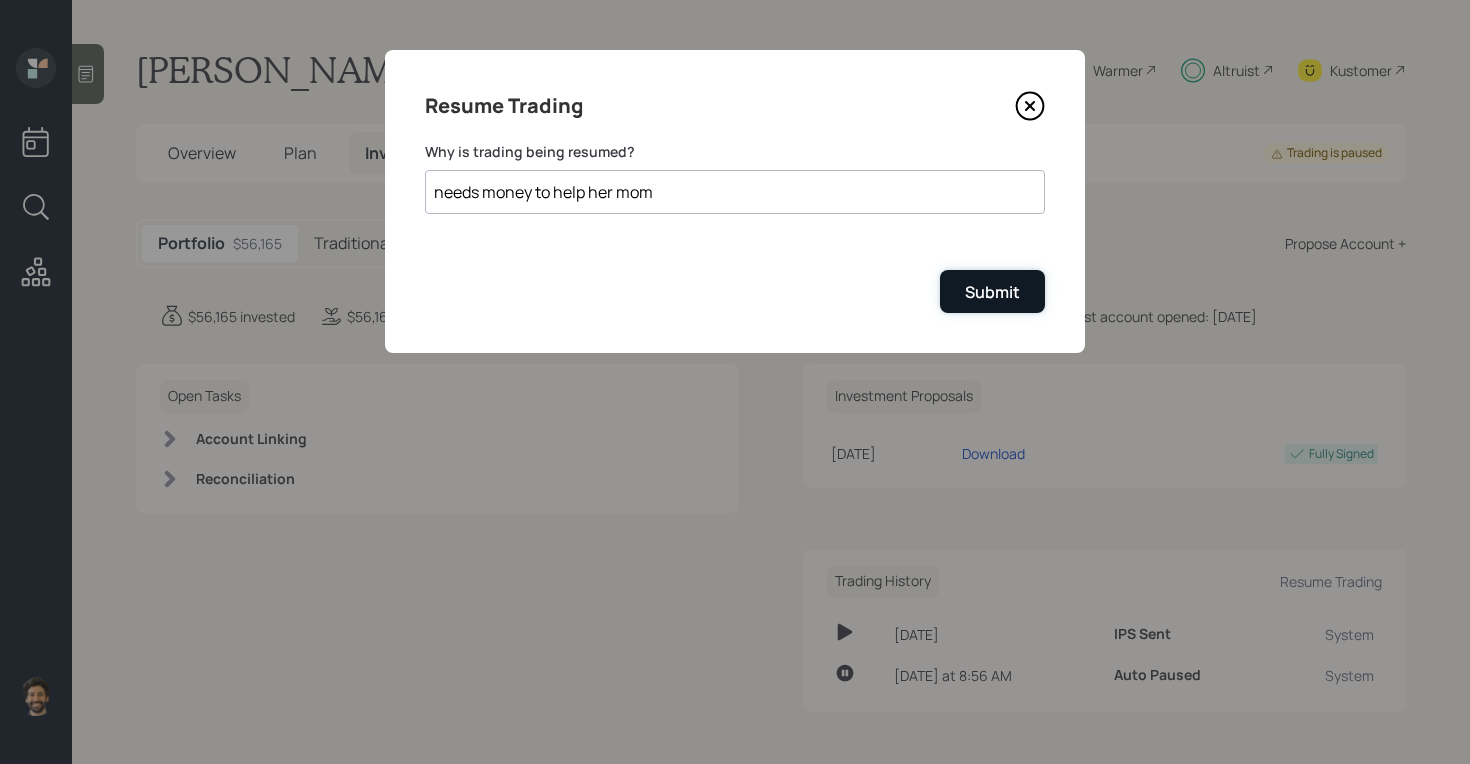 click on "Submit" at bounding box center [992, 292] 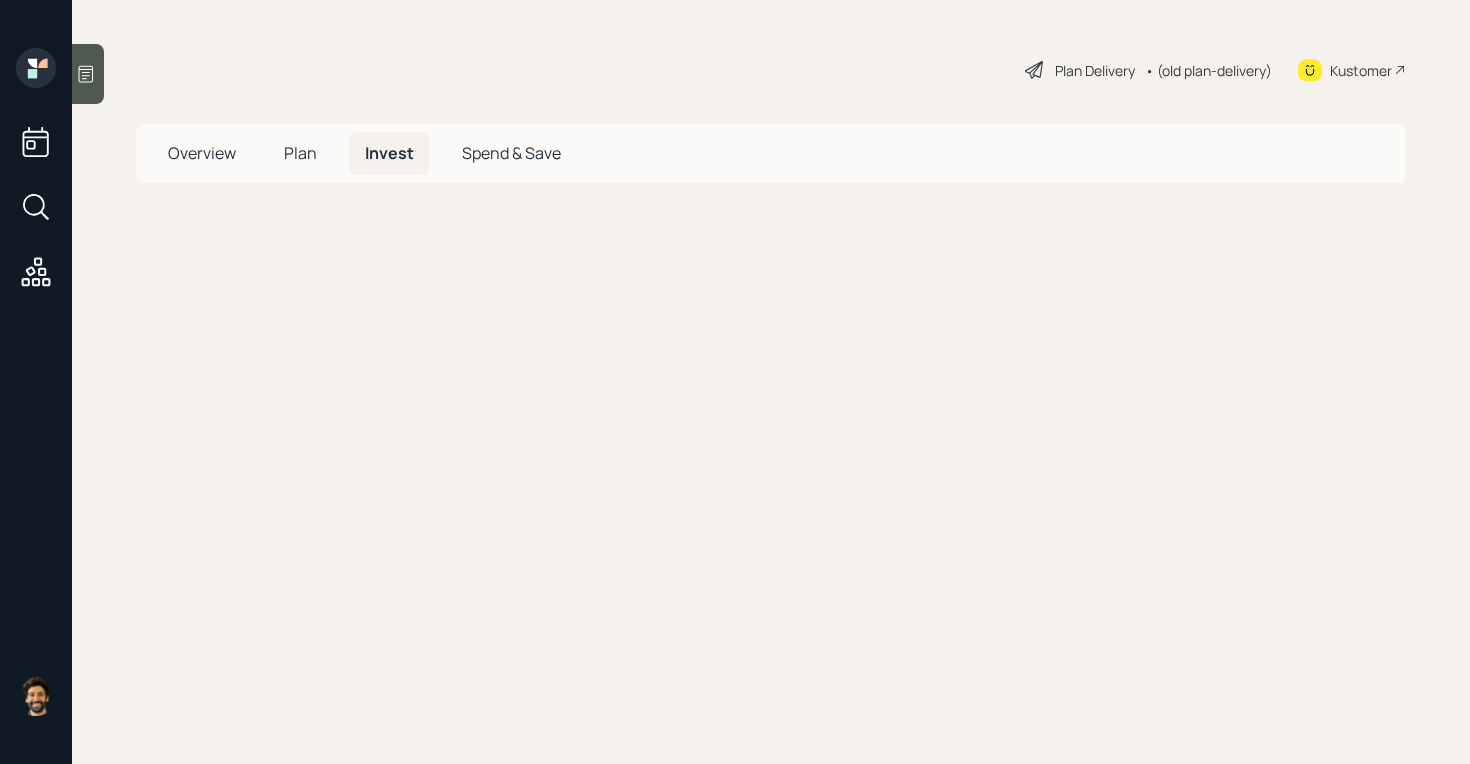 scroll, scrollTop: 0, scrollLeft: 0, axis: both 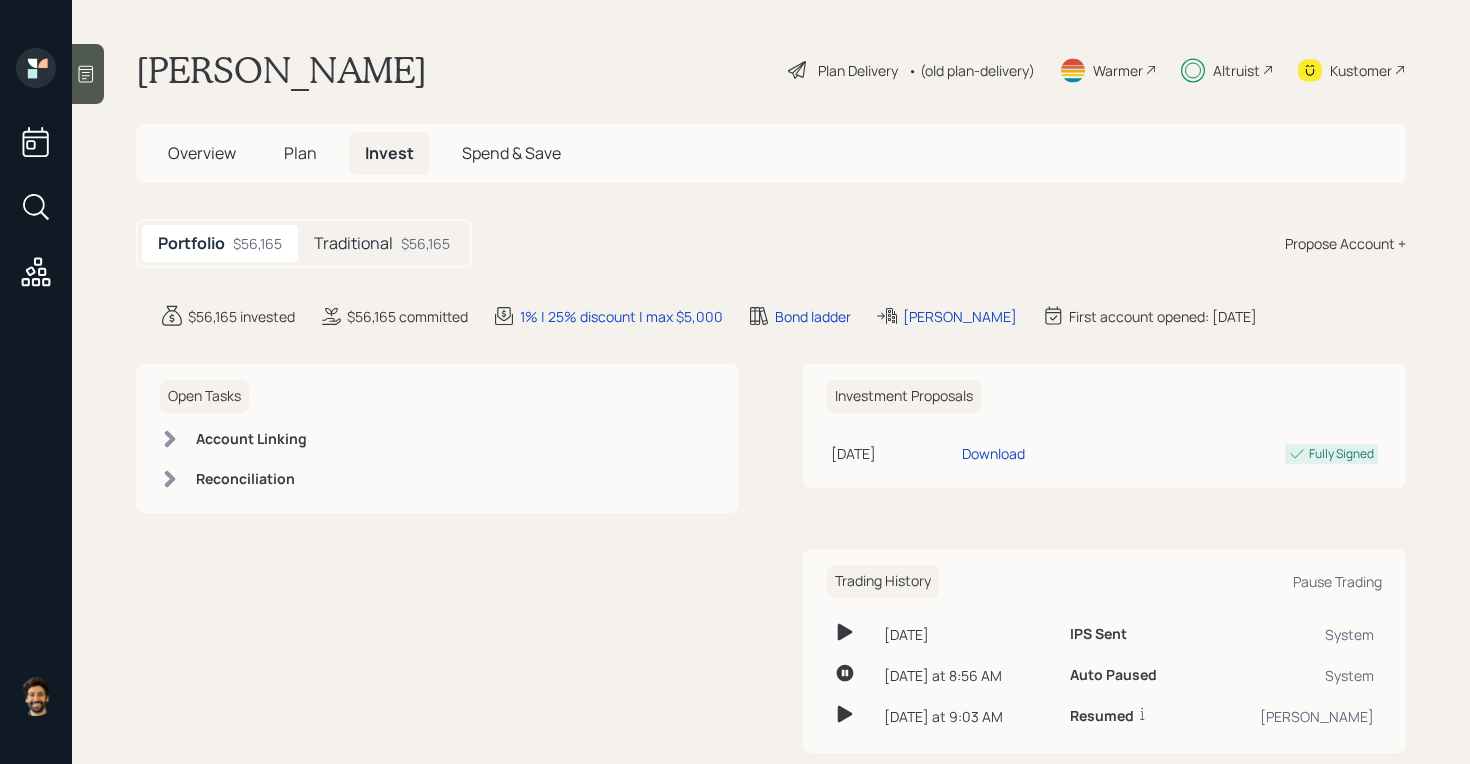 click on "$56,165" at bounding box center (425, 243) 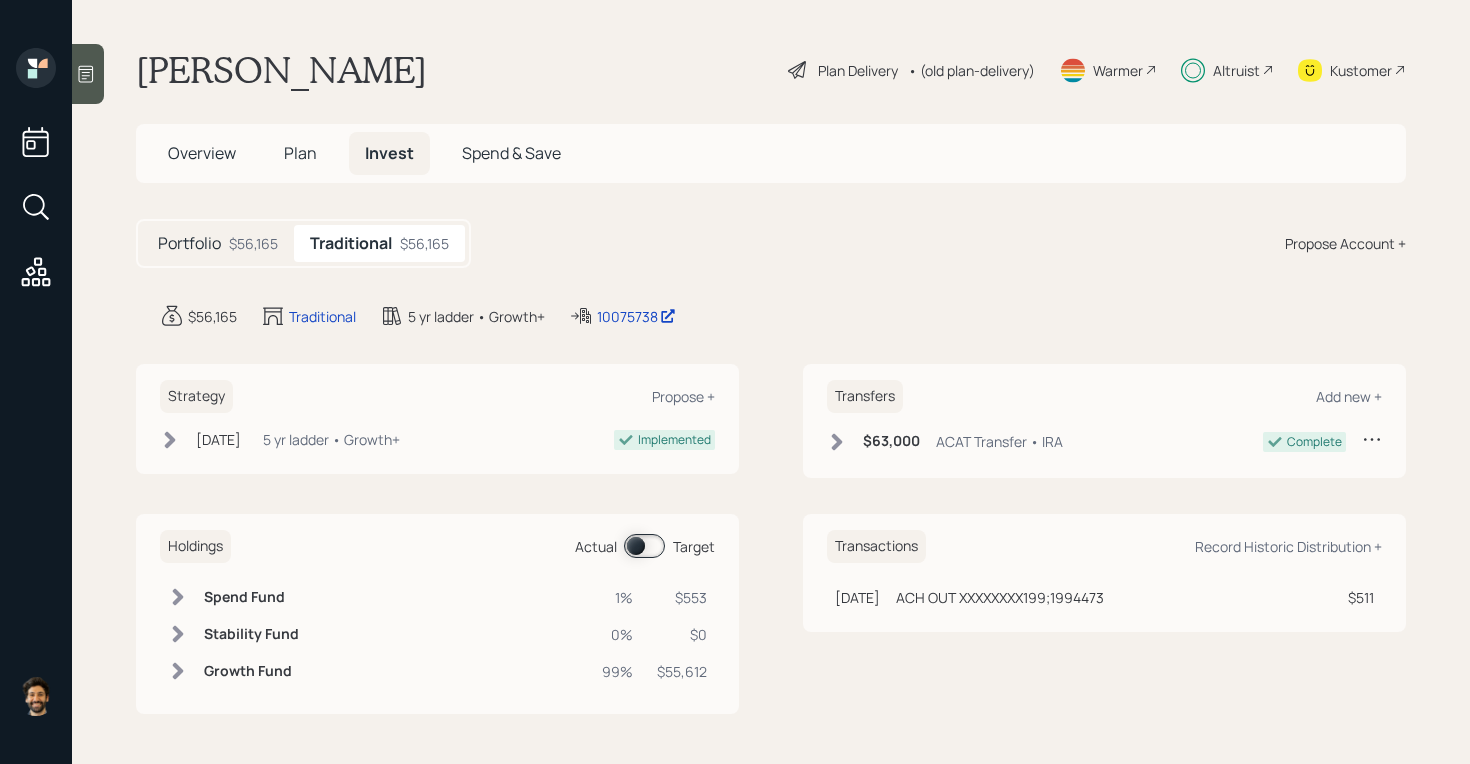 click on "Portfolio $56,165" at bounding box center (218, 243) 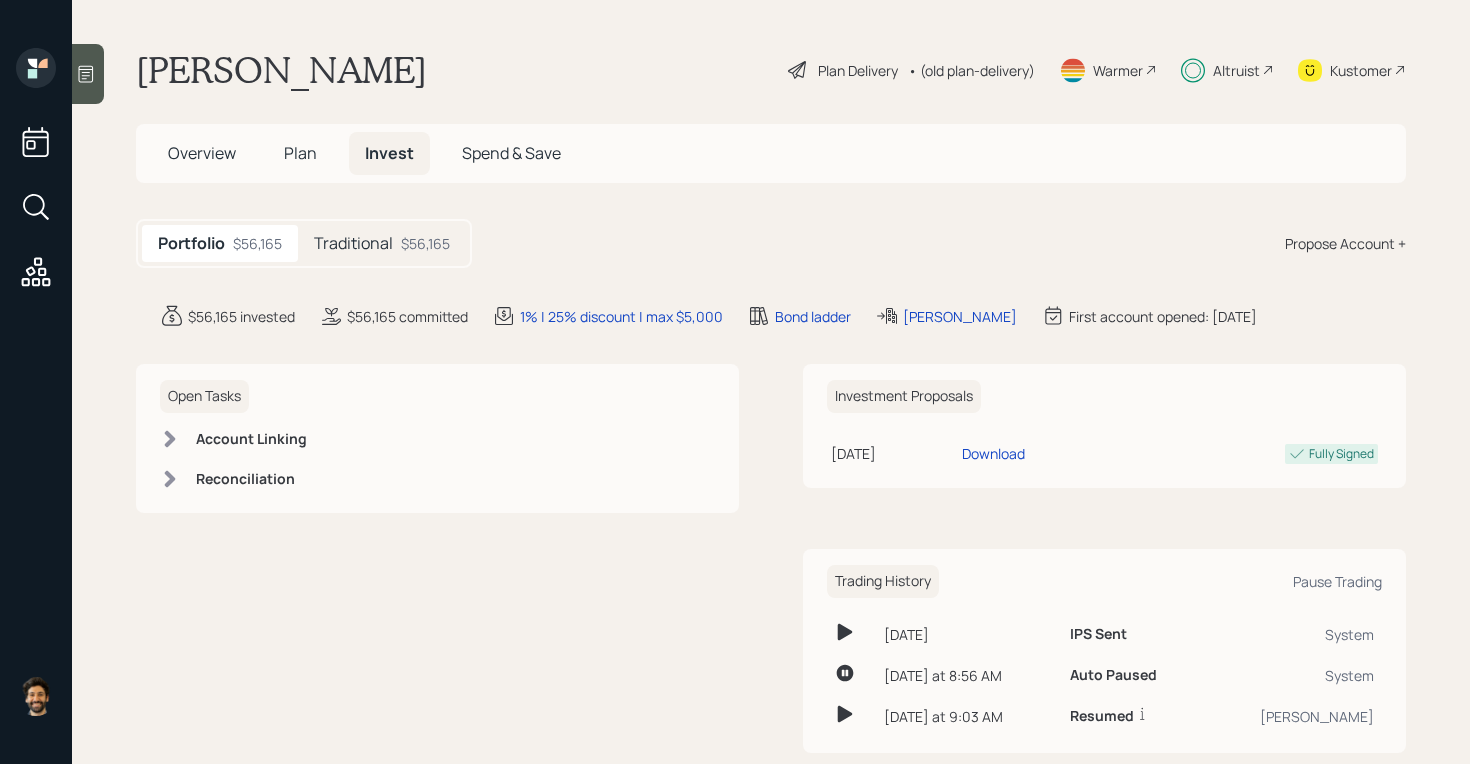 click on "$56,165" at bounding box center (425, 243) 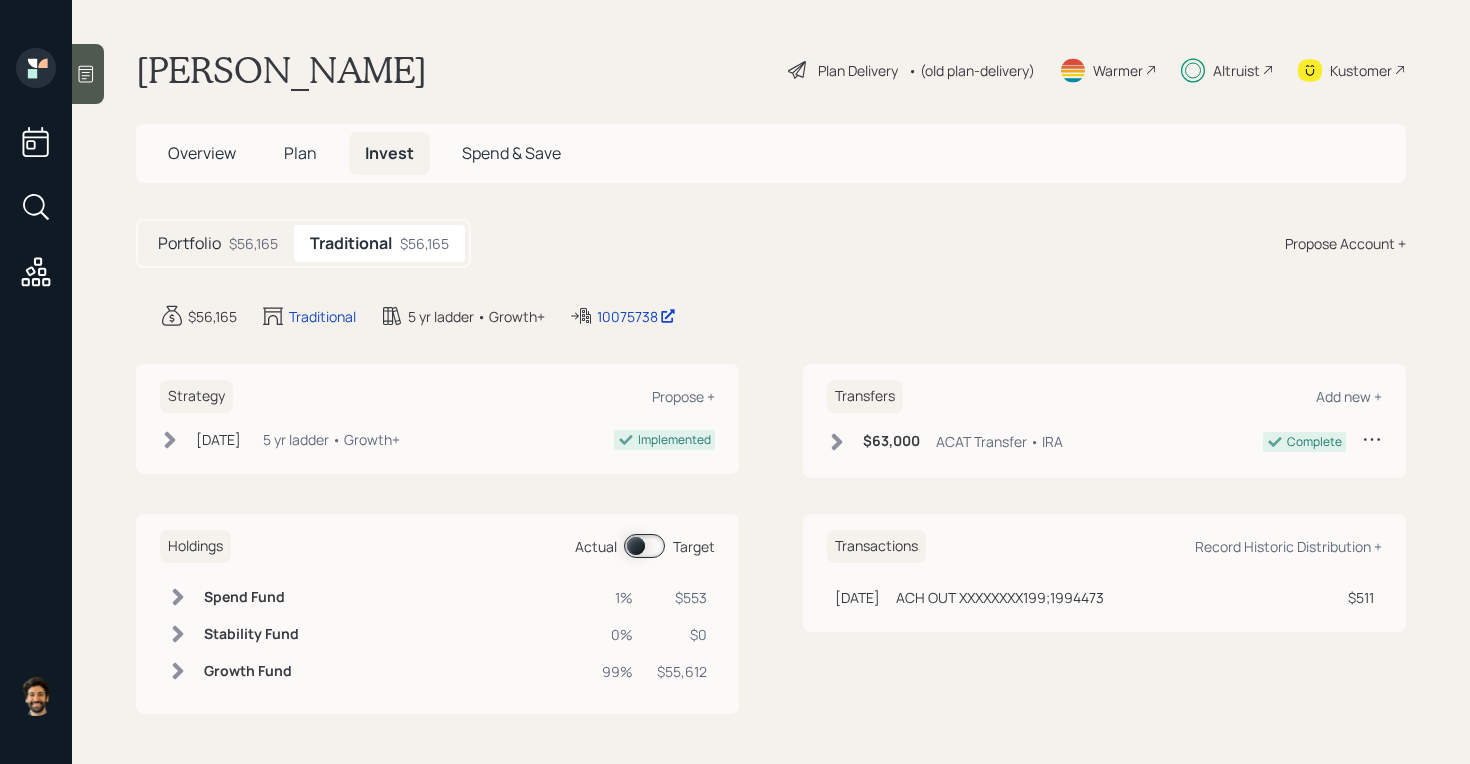 click at bounding box center (644, 546) 